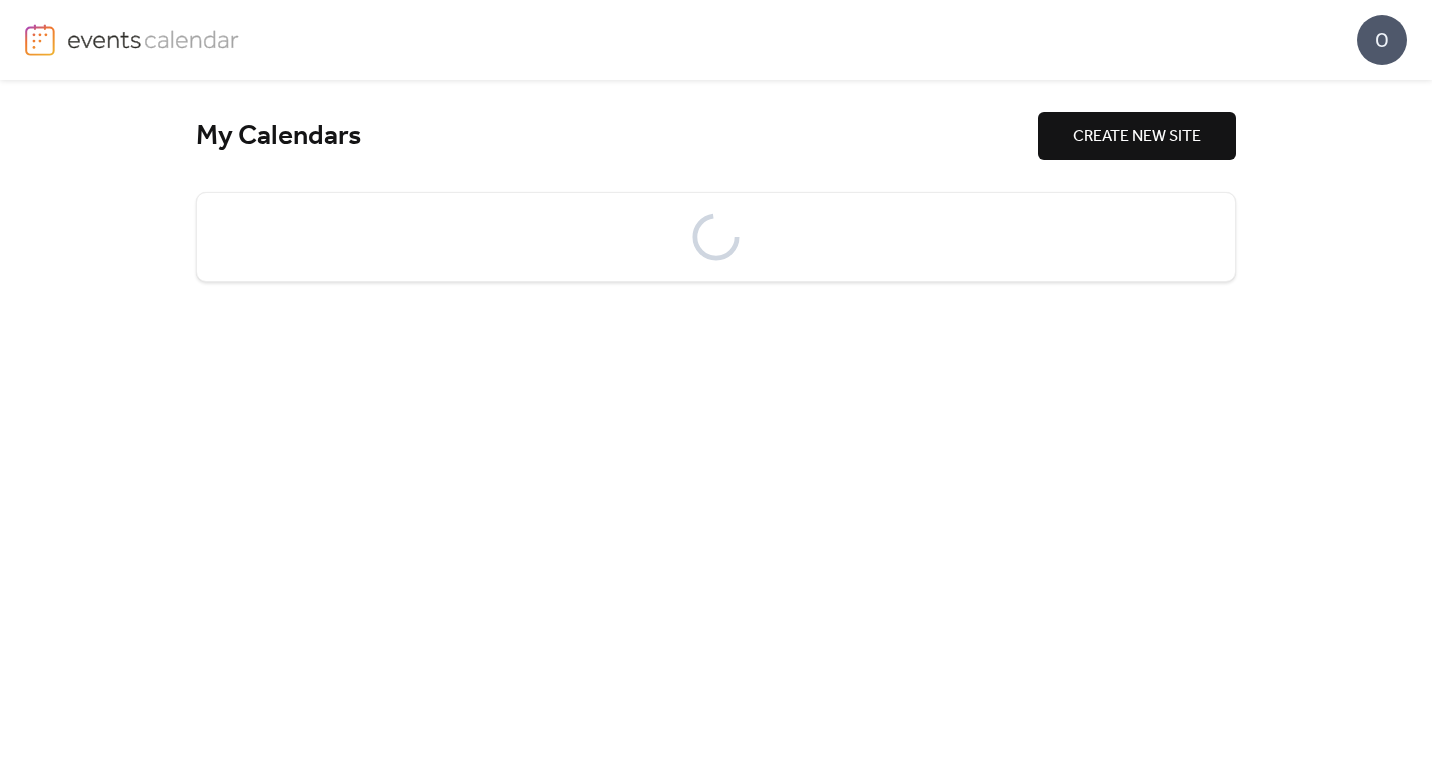 scroll, scrollTop: 0, scrollLeft: 0, axis: both 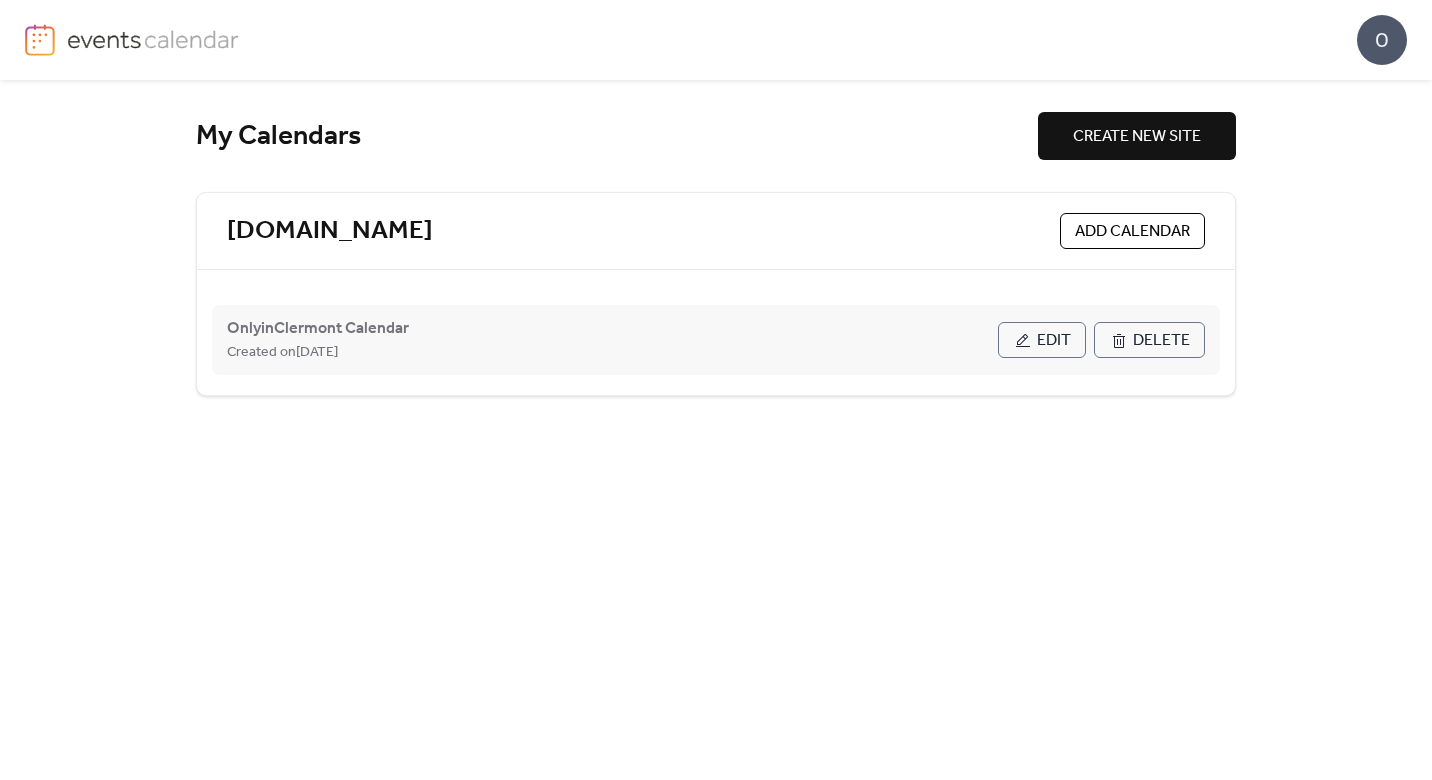 click on "Edit" at bounding box center [1042, 340] 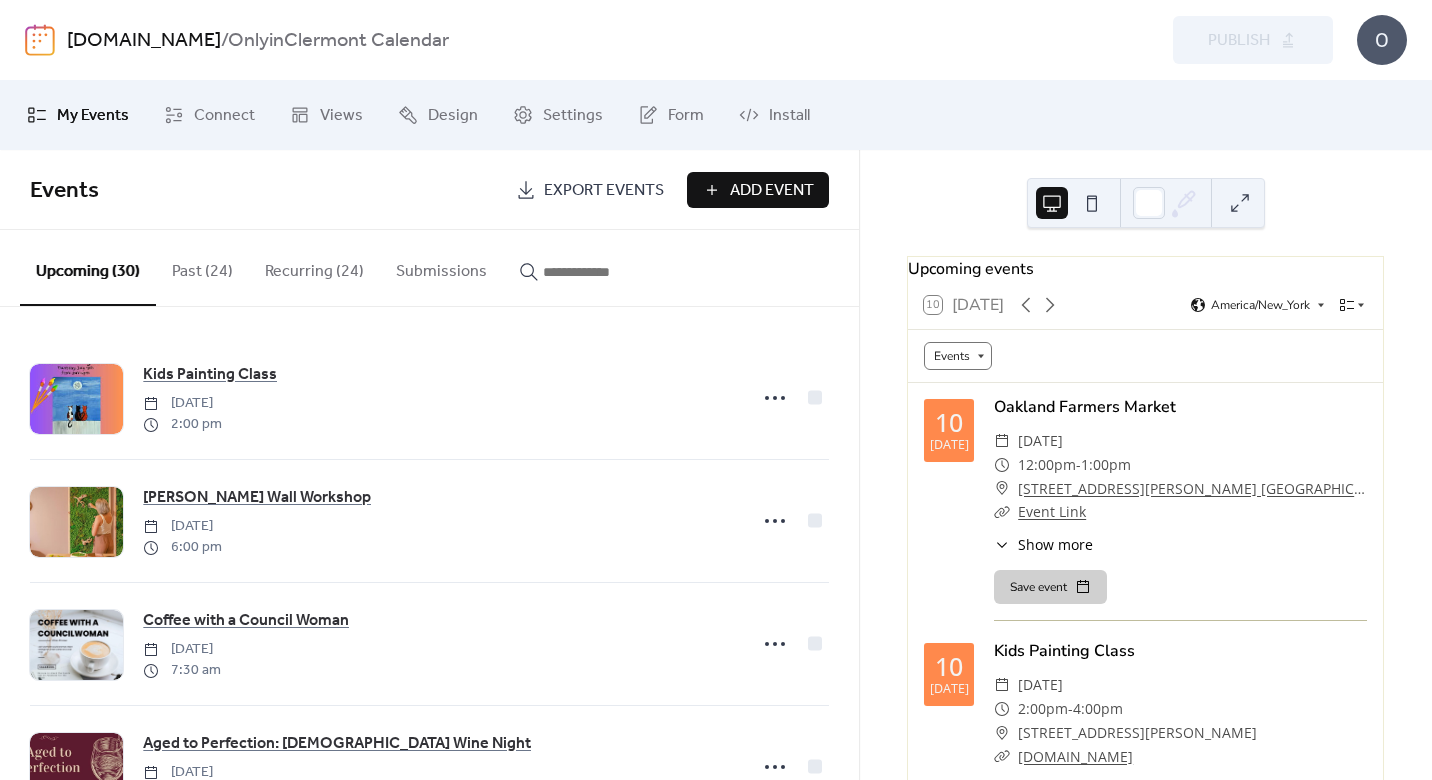 click on "Add Event" at bounding box center [758, 190] 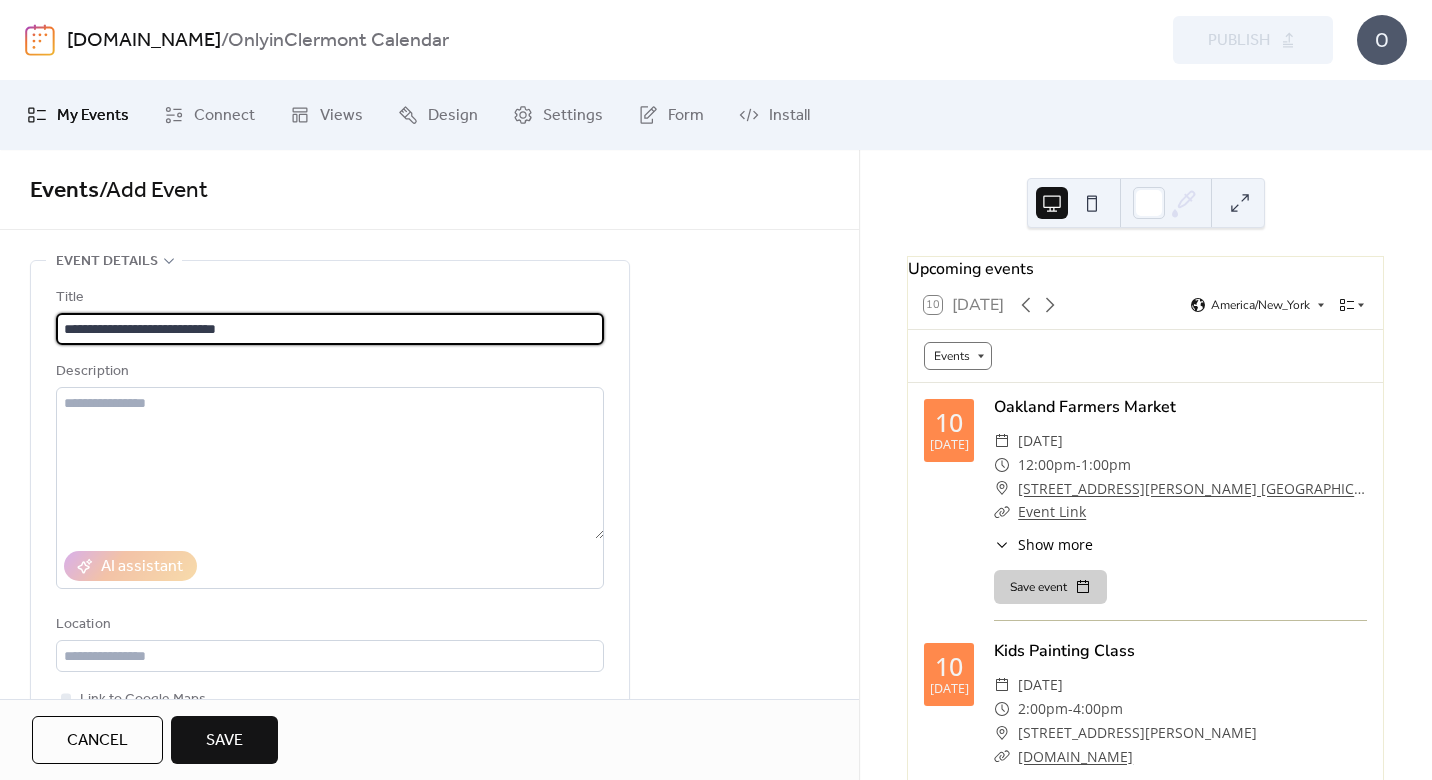 type on "**********" 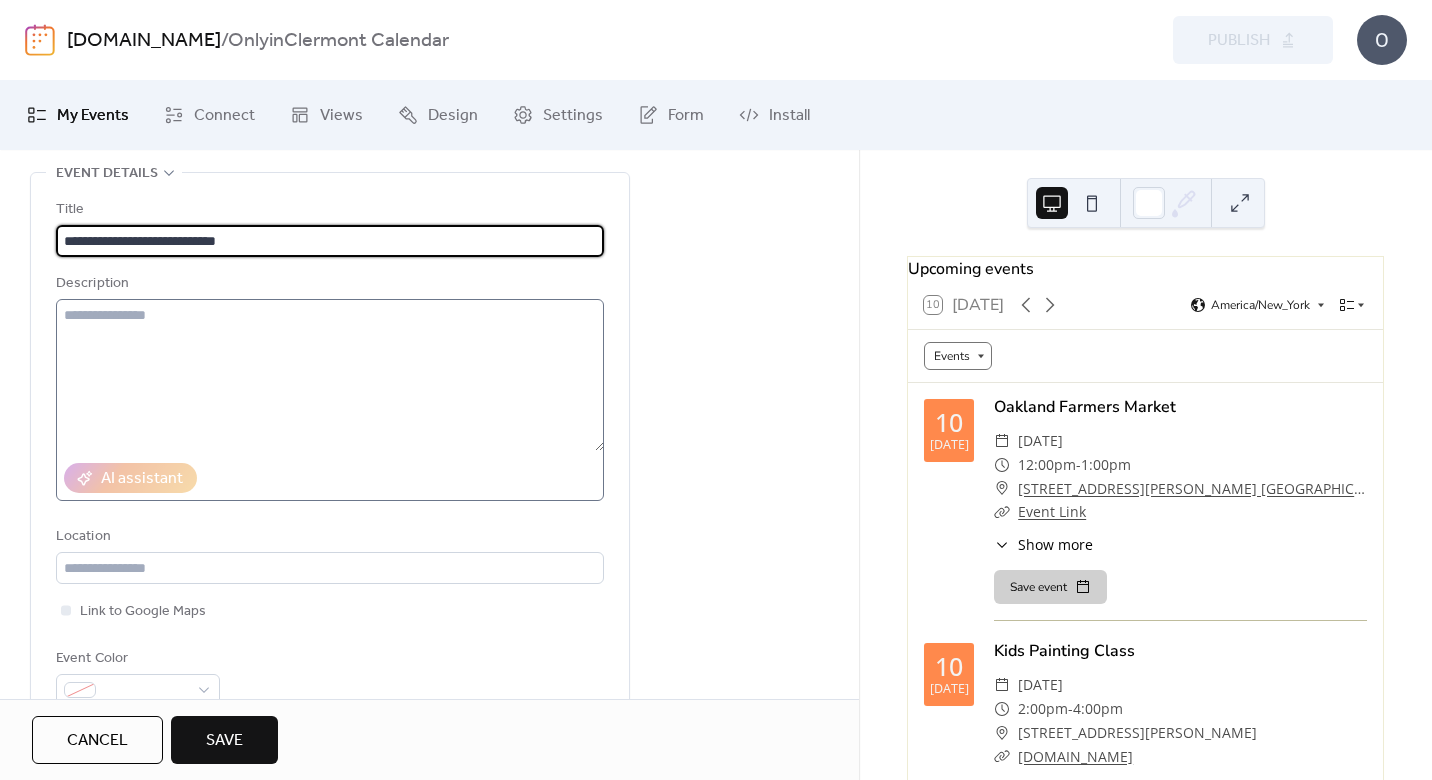 scroll, scrollTop: 92, scrollLeft: 0, axis: vertical 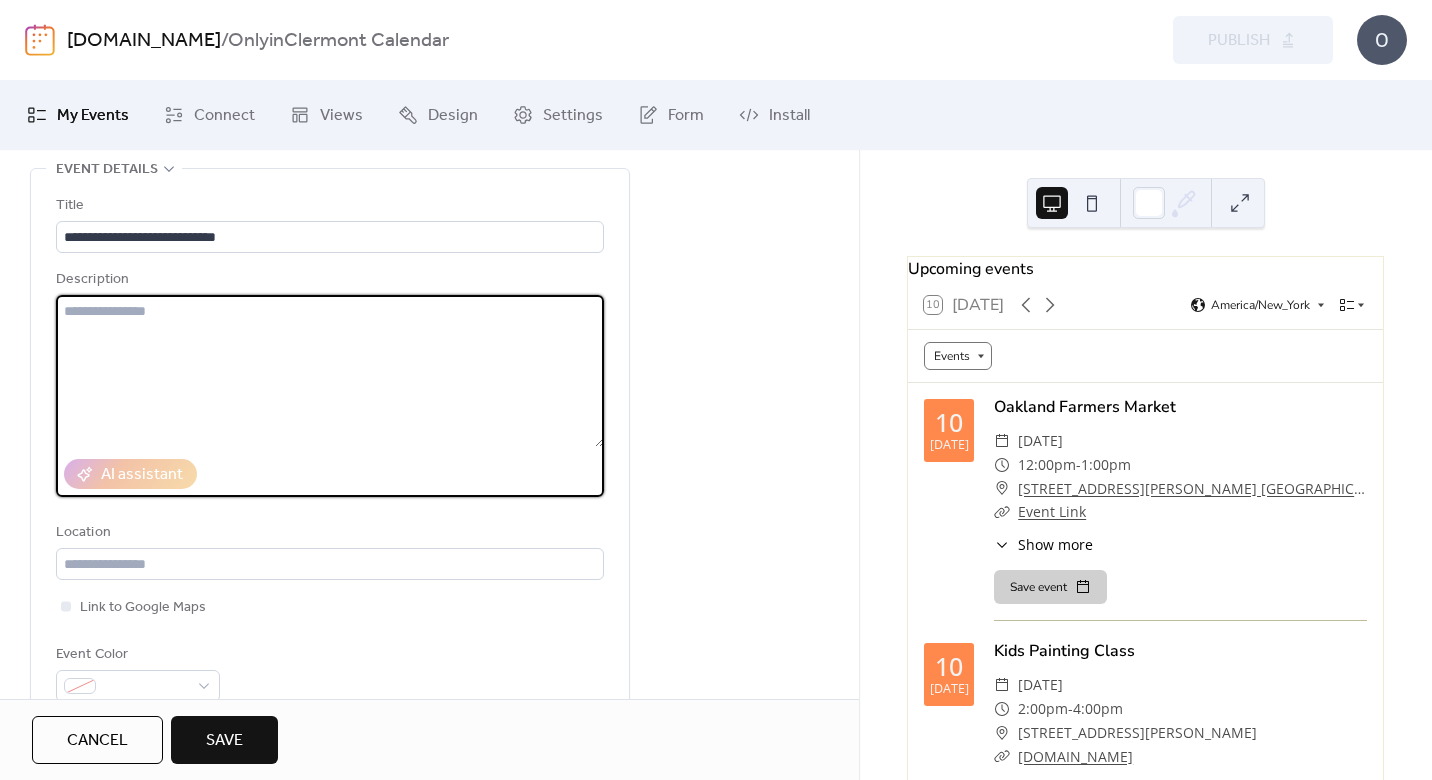 click at bounding box center [330, 371] 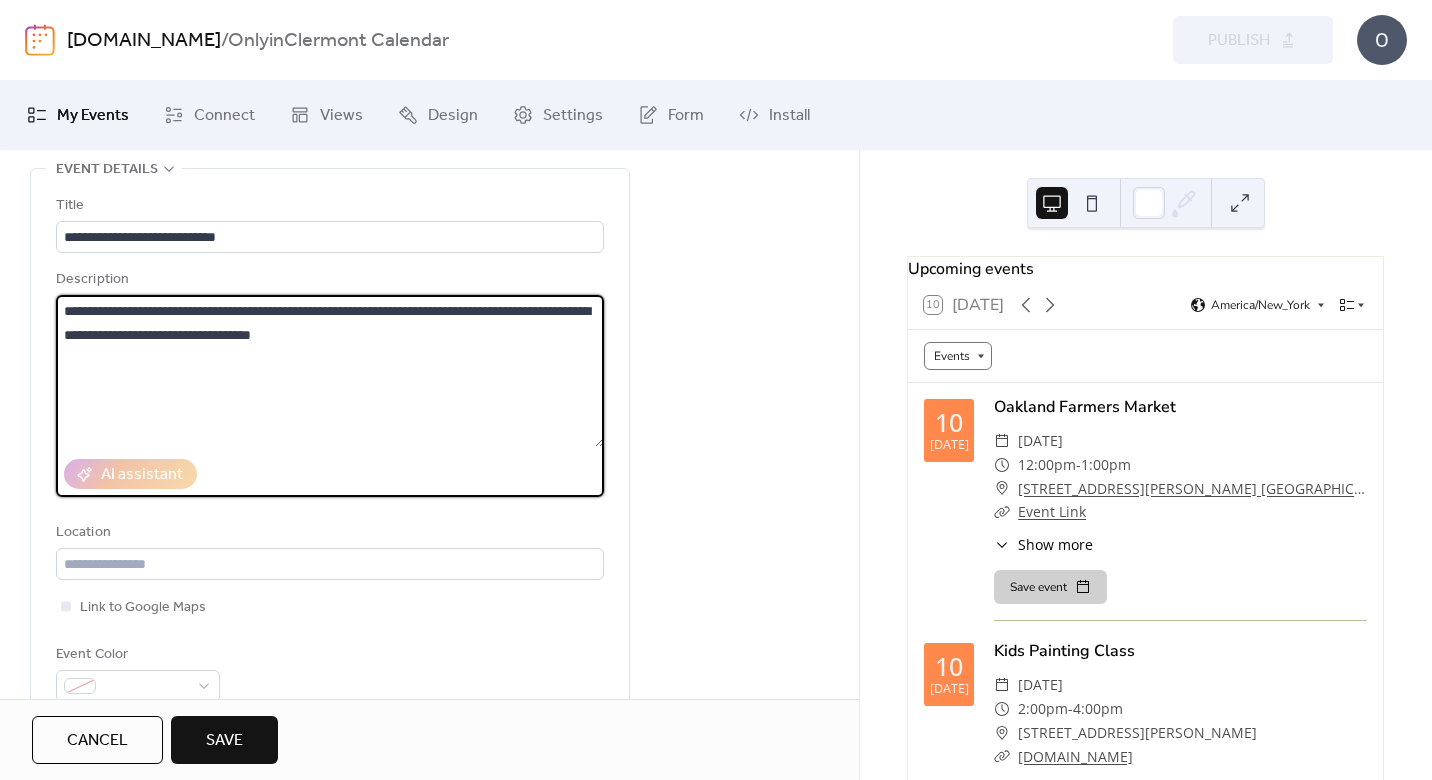 paste on "**********" 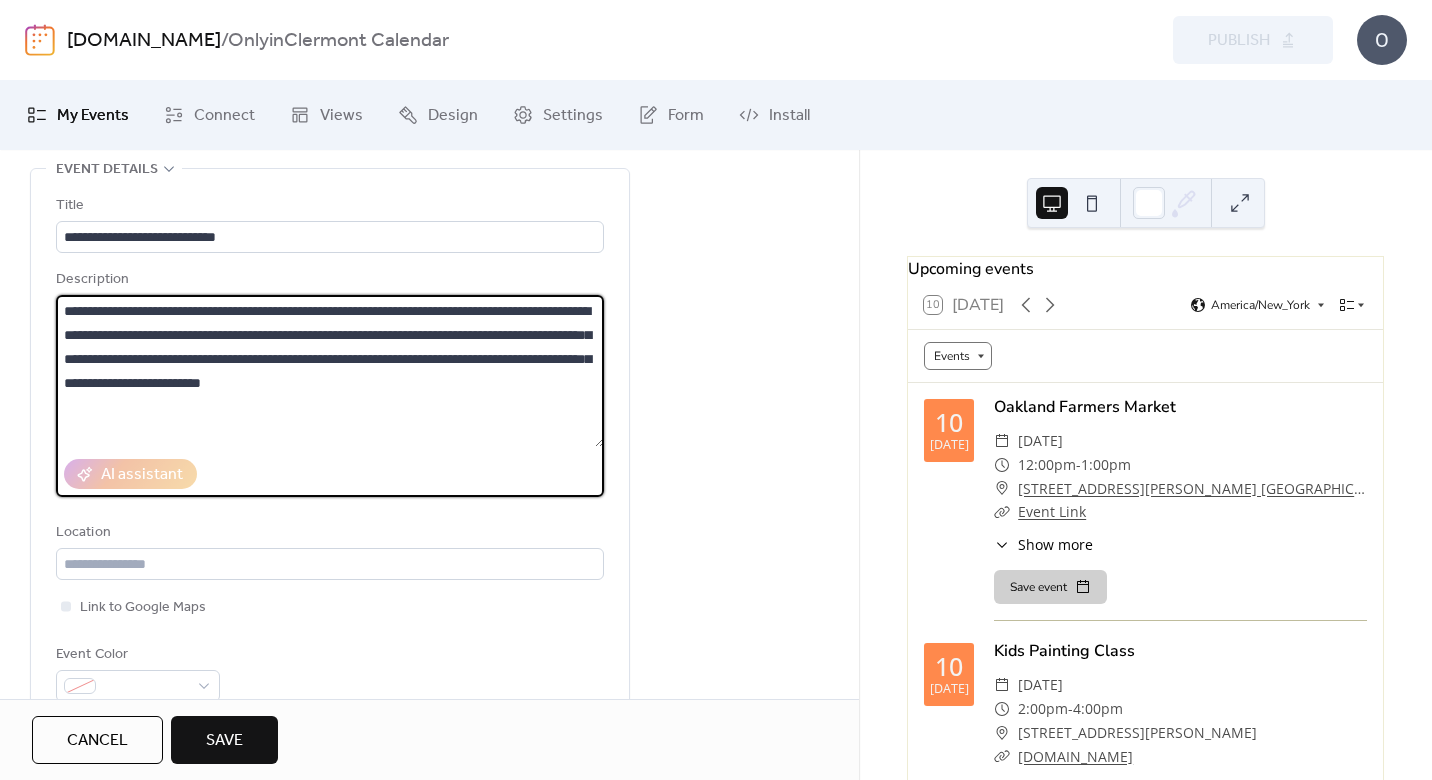 drag, startPoint x: 425, startPoint y: 356, endPoint x: 419, endPoint y: 337, distance: 19.924858 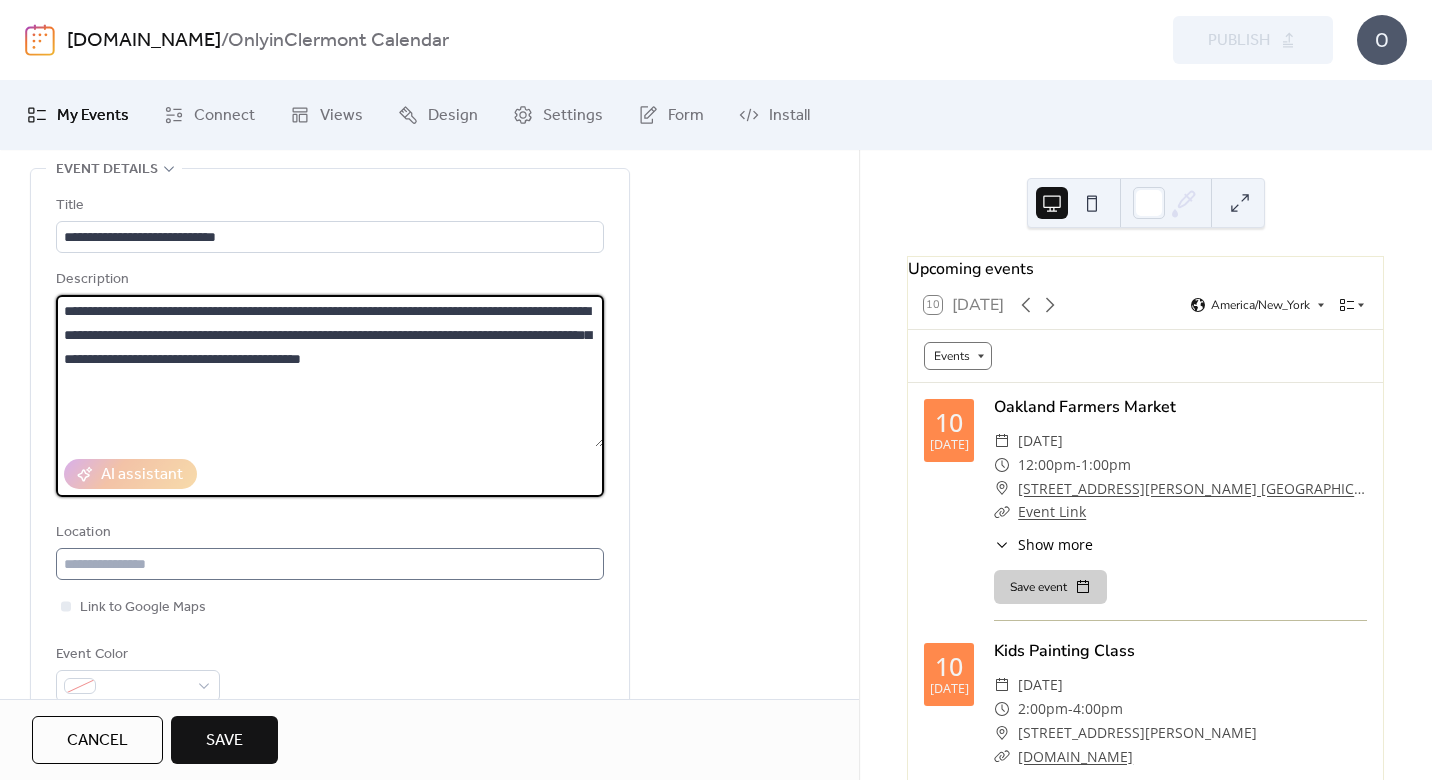 type on "**********" 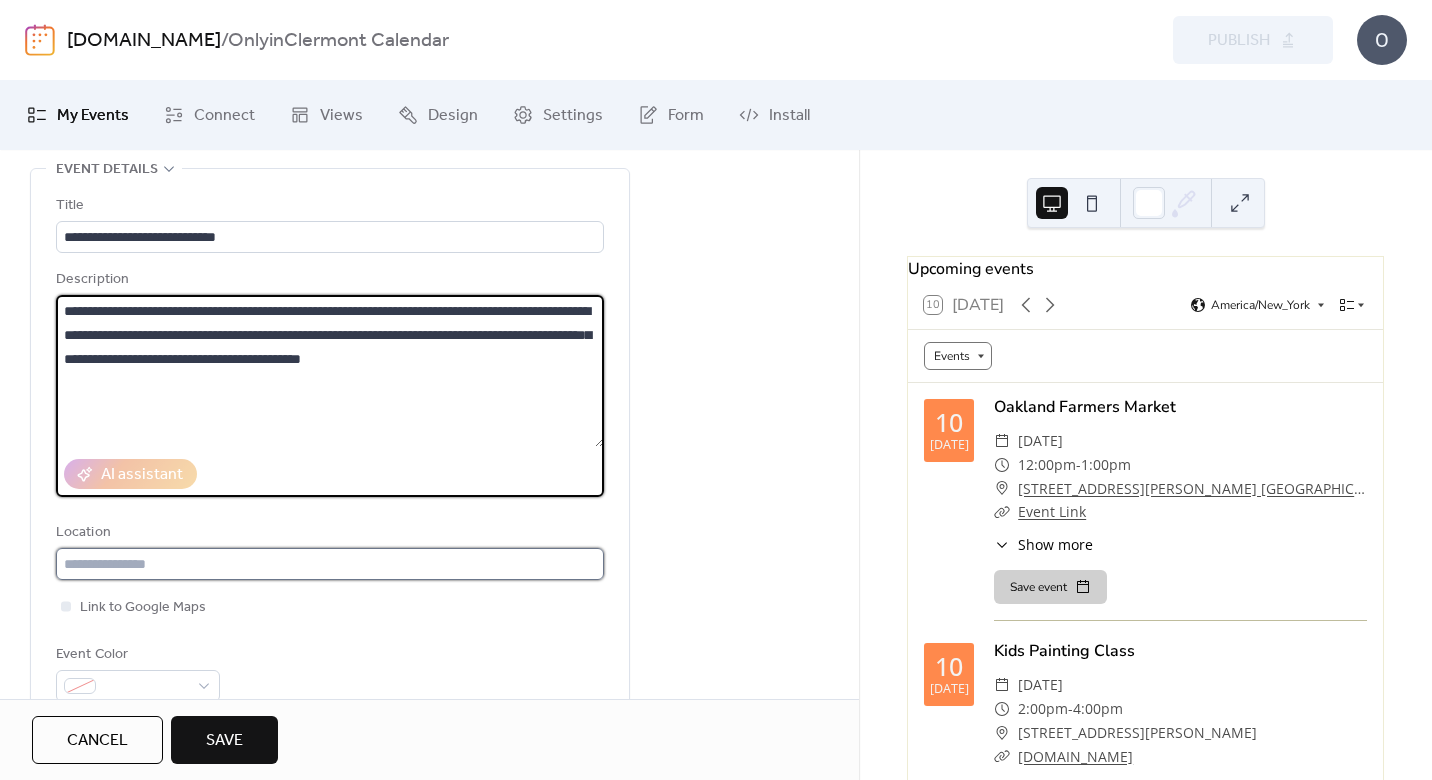 click at bounding box center (330, 564) 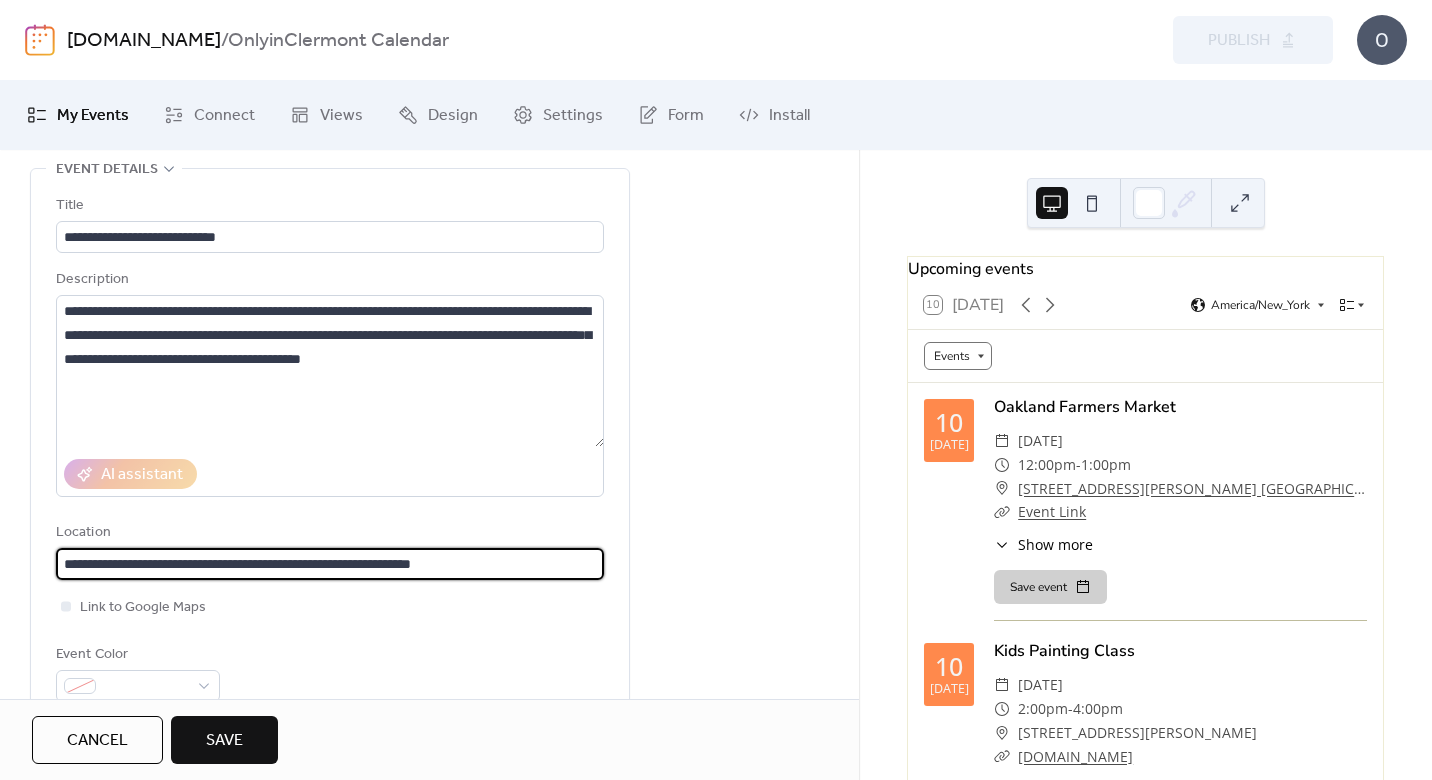 type on "**********" 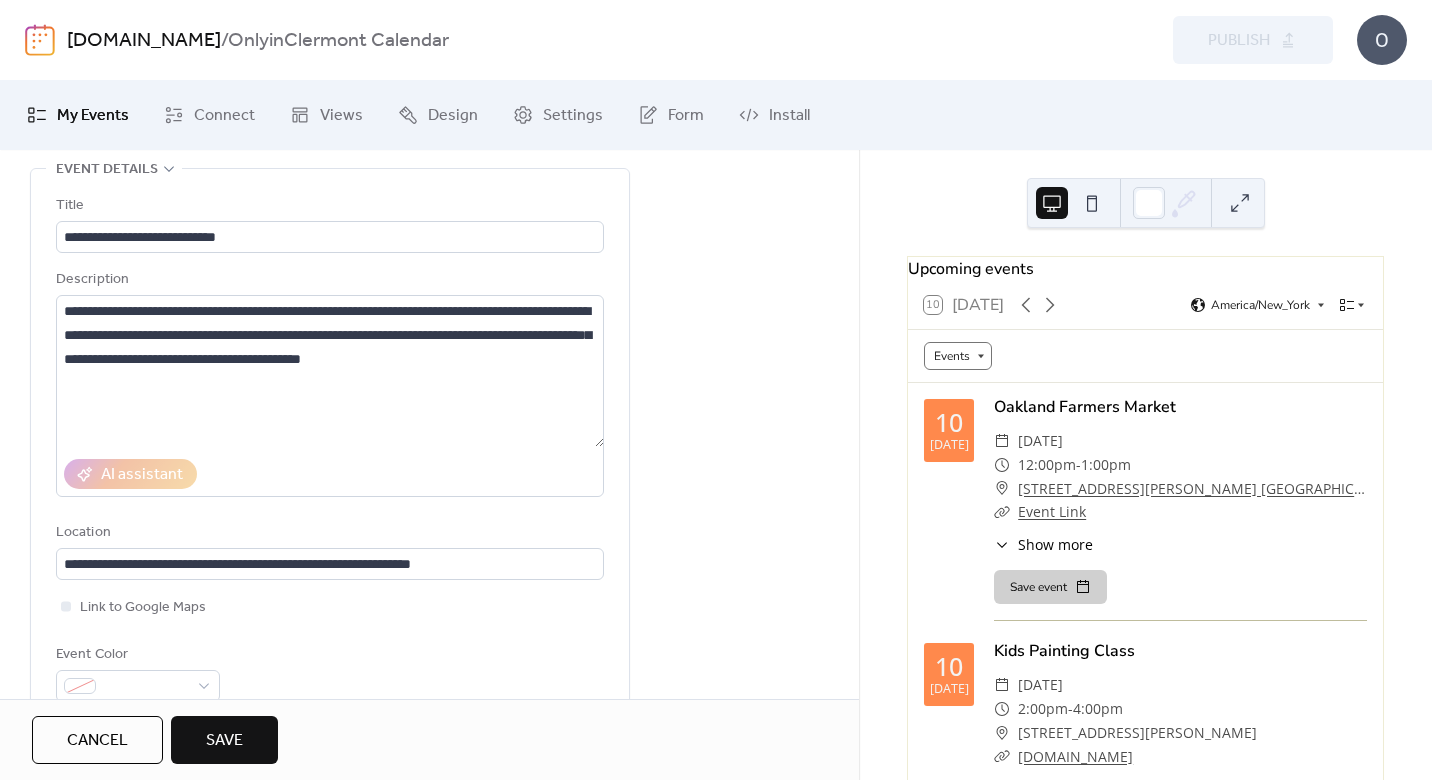 drag, startPoint x: 519, startPoint y: 543, endPoint x: 413, endPoint y: 544, distance: 106.004715 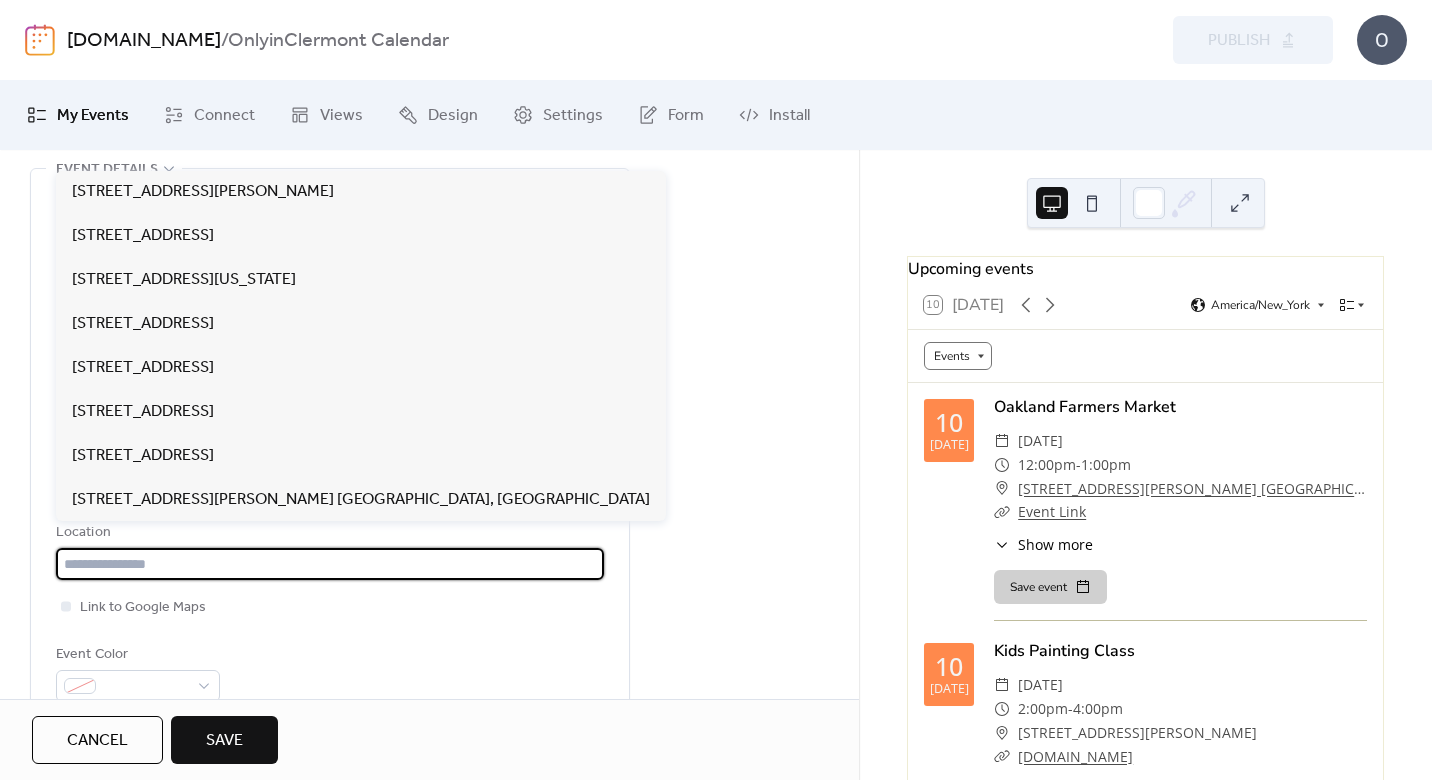 click at bounding box center [330, 564] 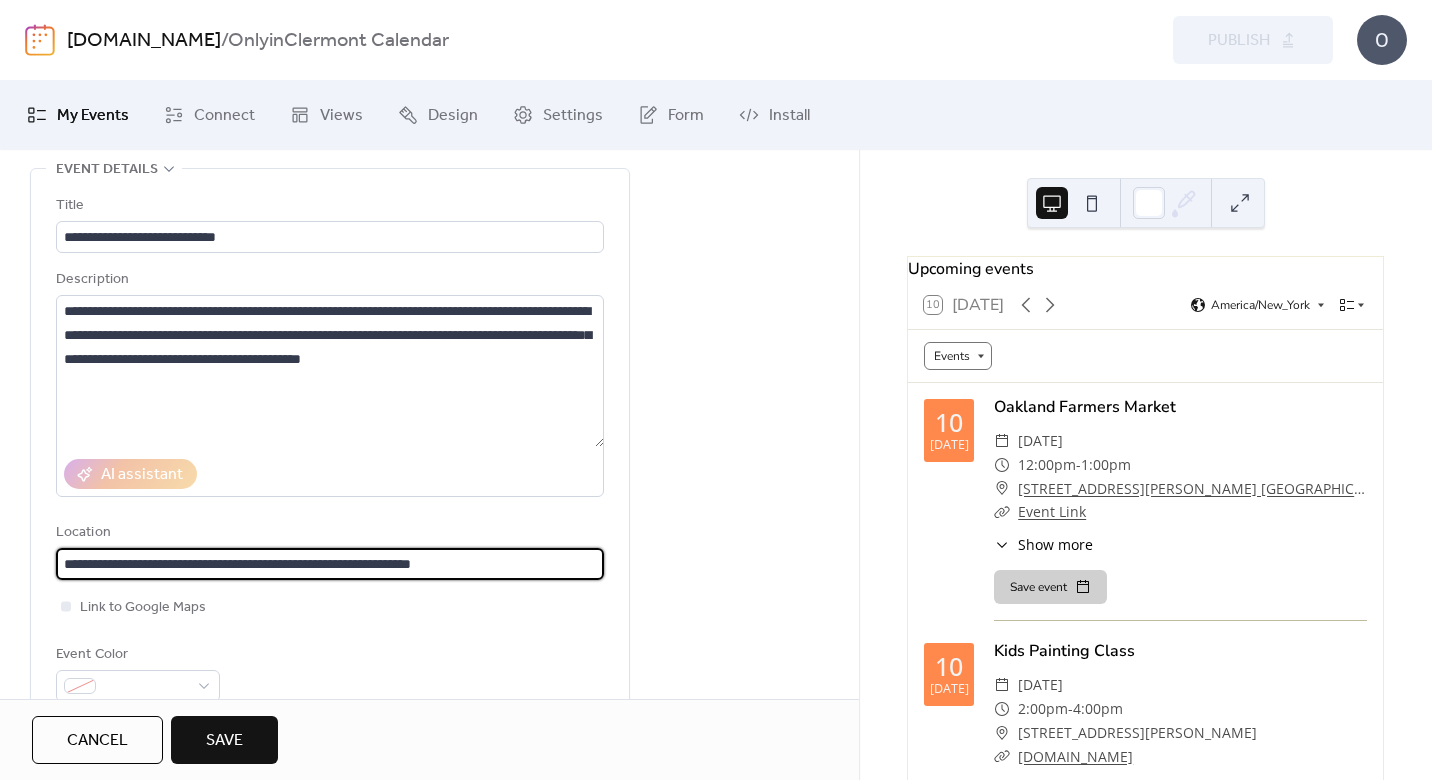 type on "**********" 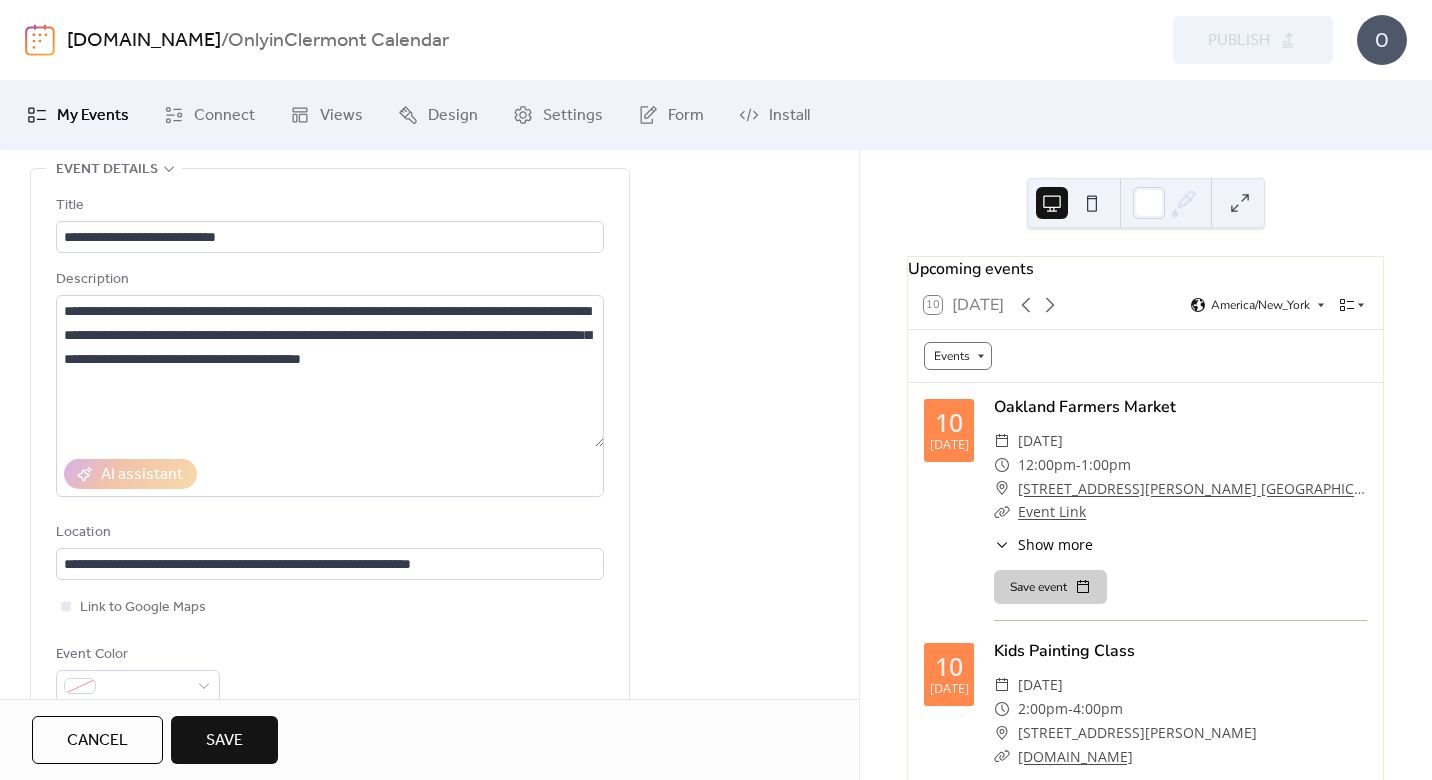 click on "Link to Google Maps" at bounding box center (330, 607) 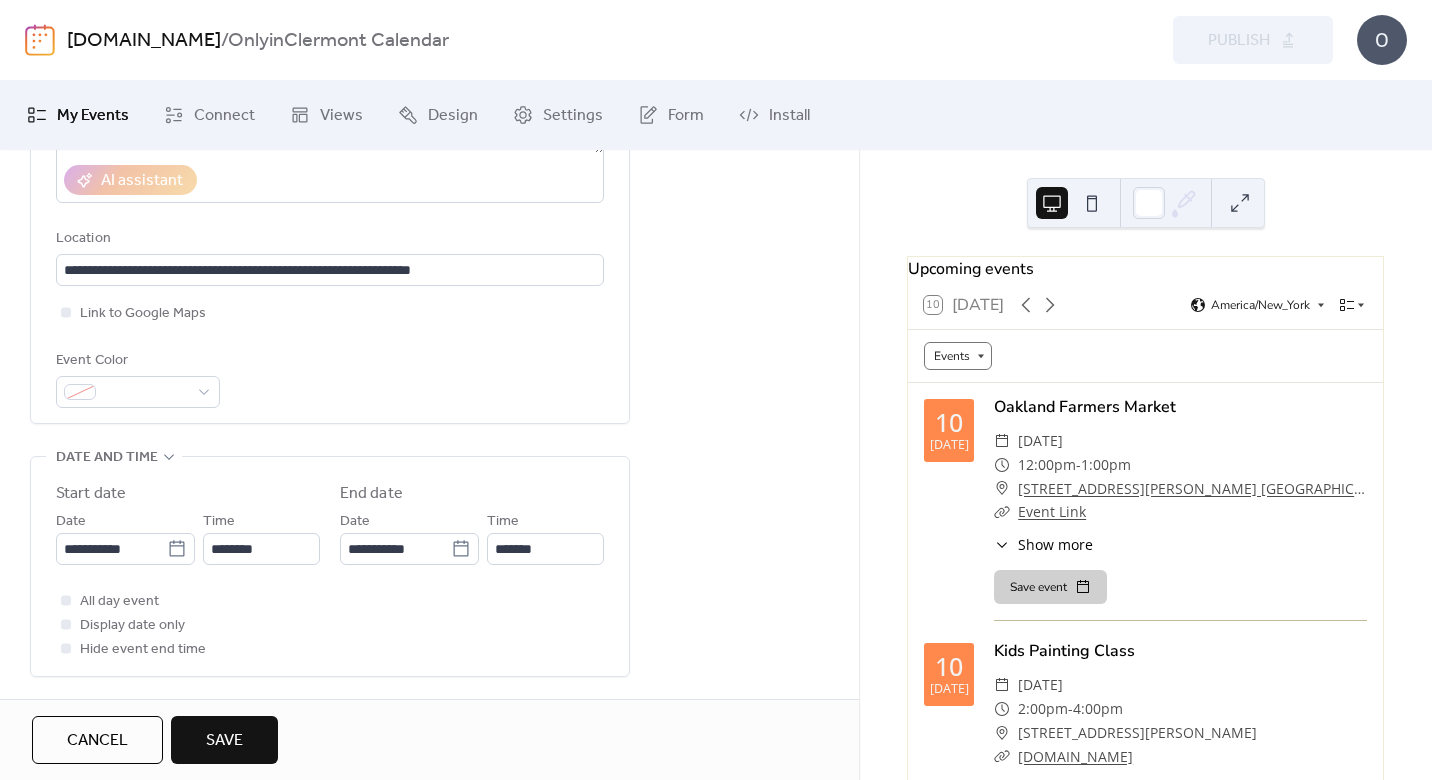scroll, scrollTop: 389, scrollLeft: 0, axis: vertical 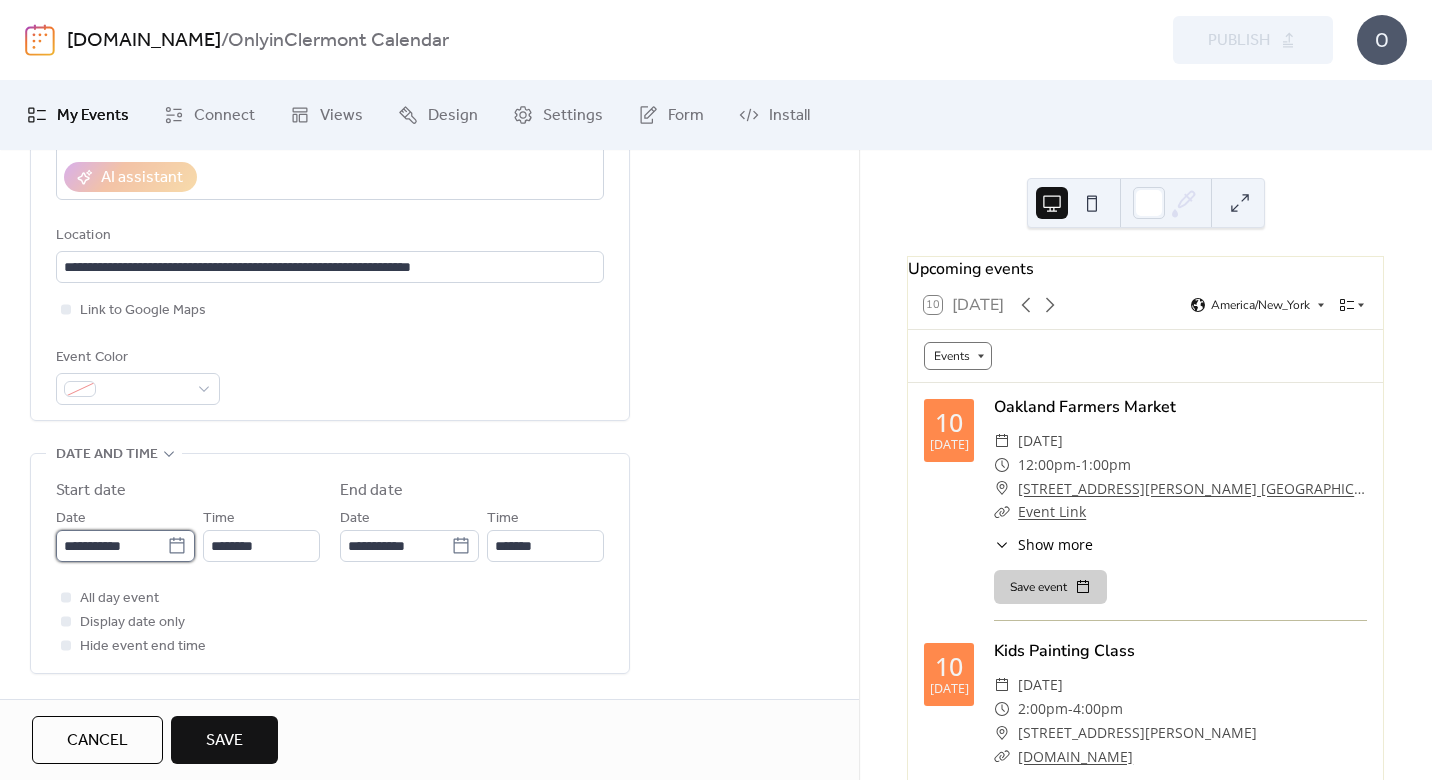 click on "**********" at bounding box center [716, 390] 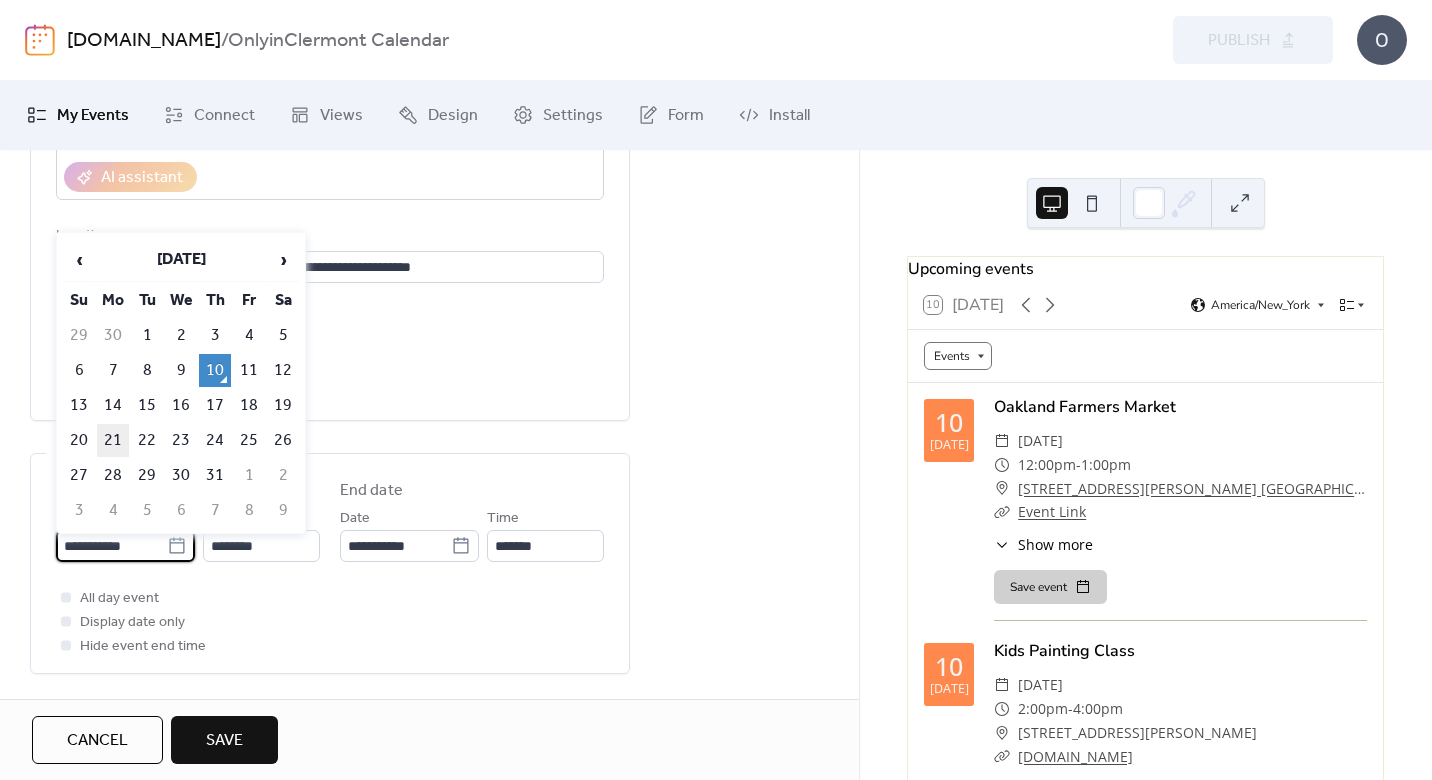 click on "21" at bounding box center (113, 440) 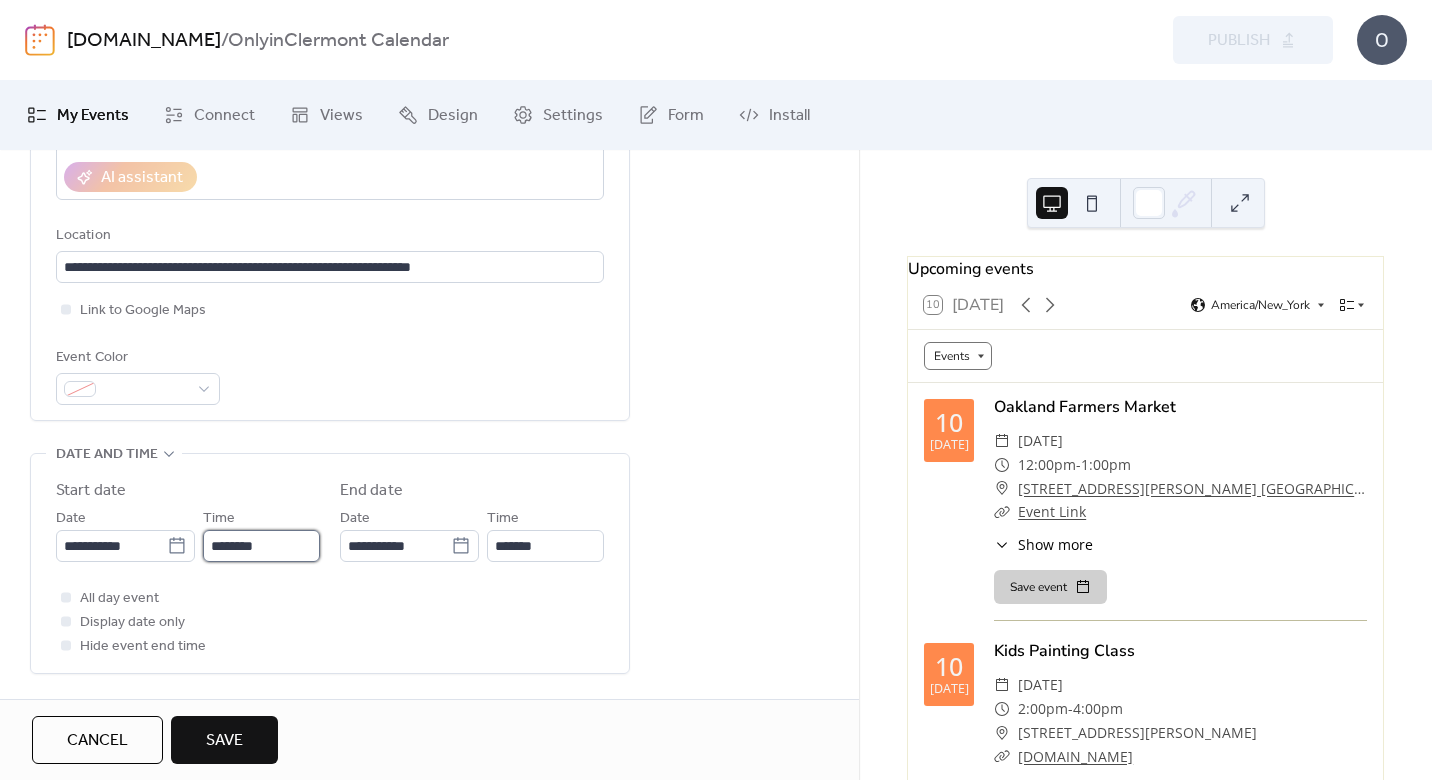 click on "********" at bounding box center (261, 546) 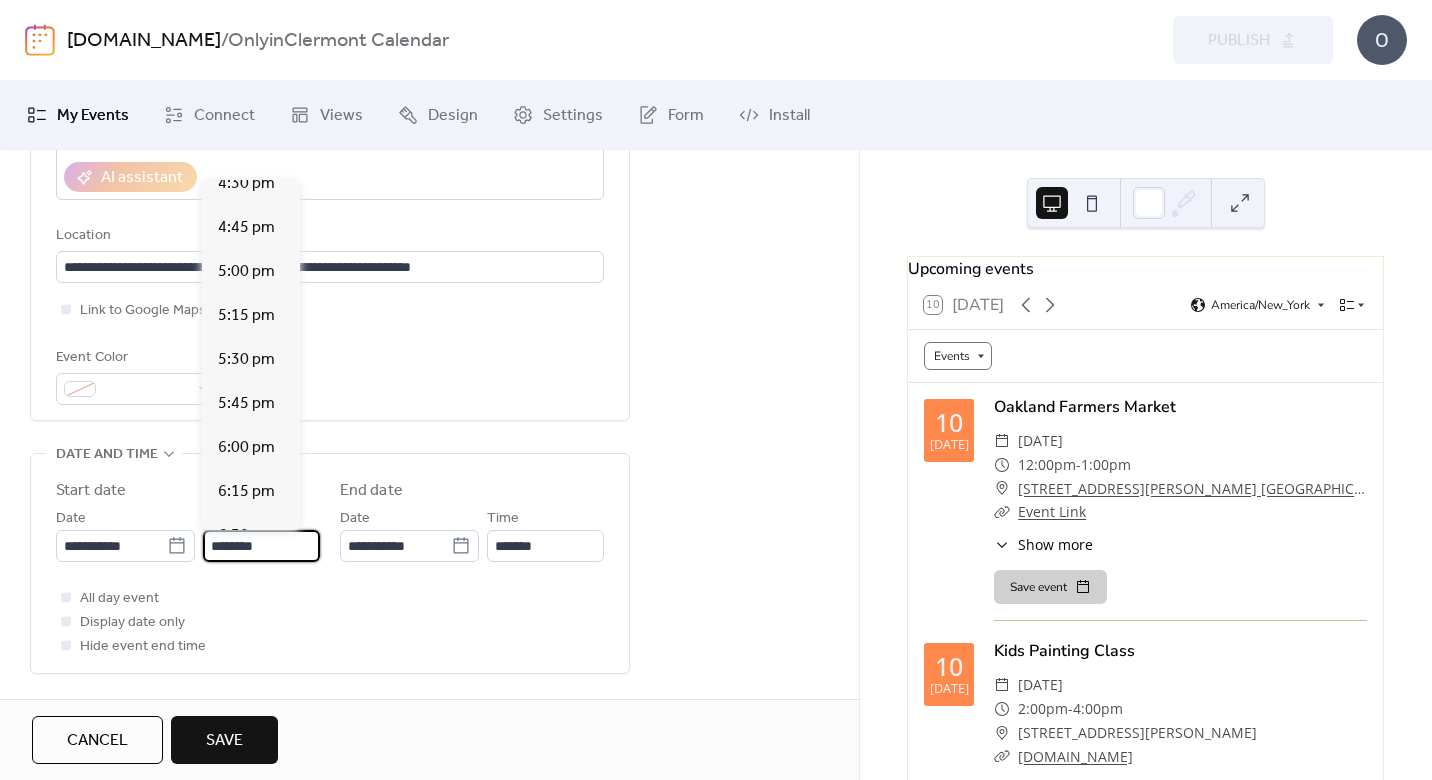 scroll, scrollTop: 2923, scrollLeft: 0, axis: vertical 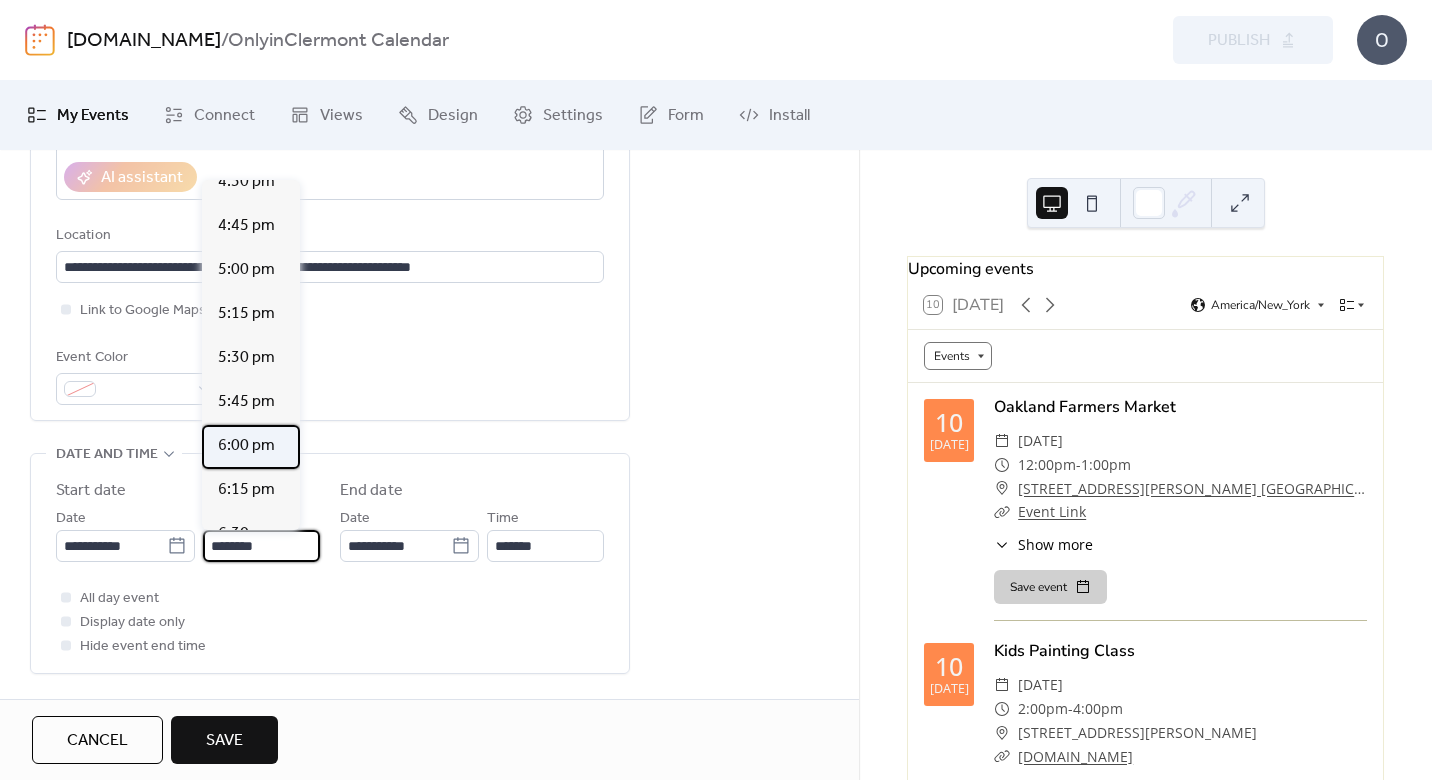 click on "6:00 pm" at bounding box center [246, 446] 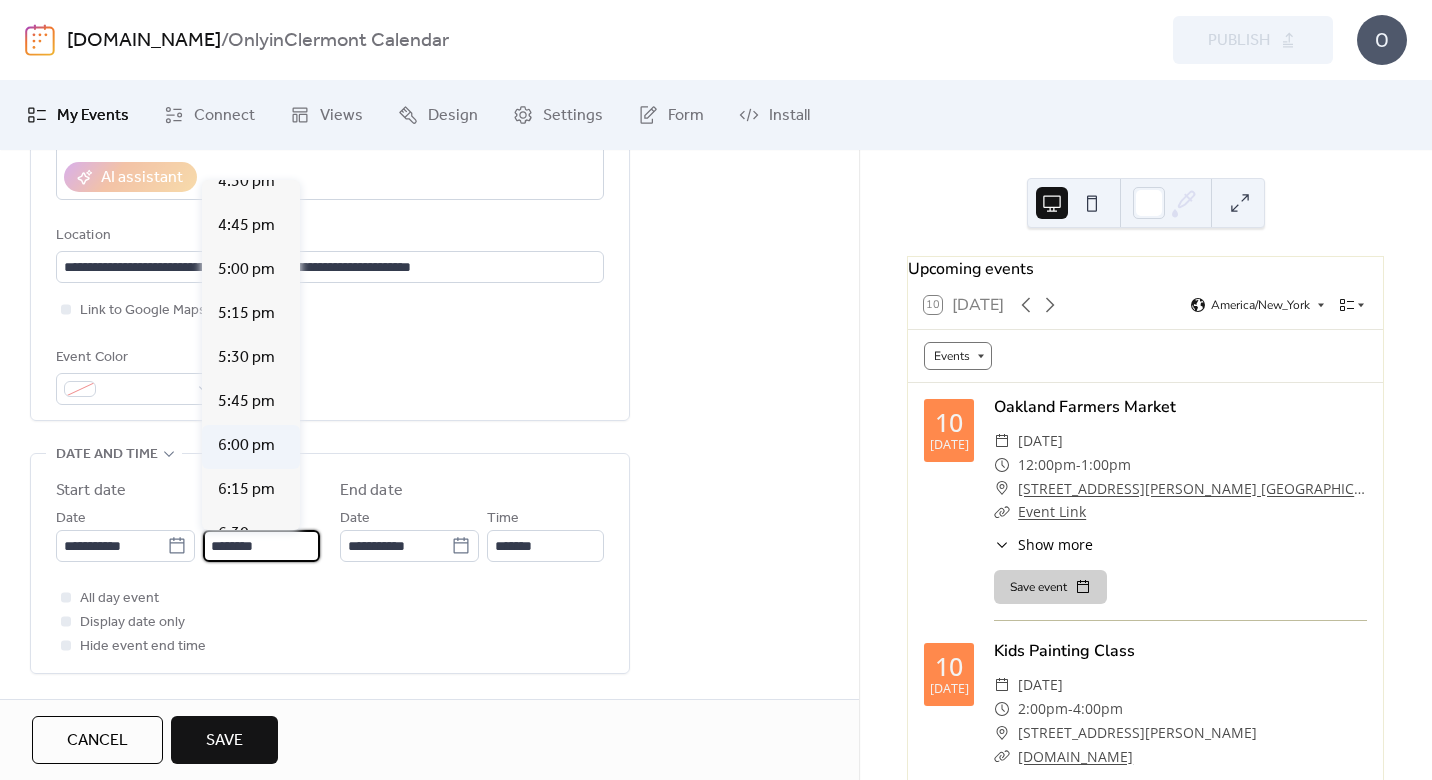 type on "*******" 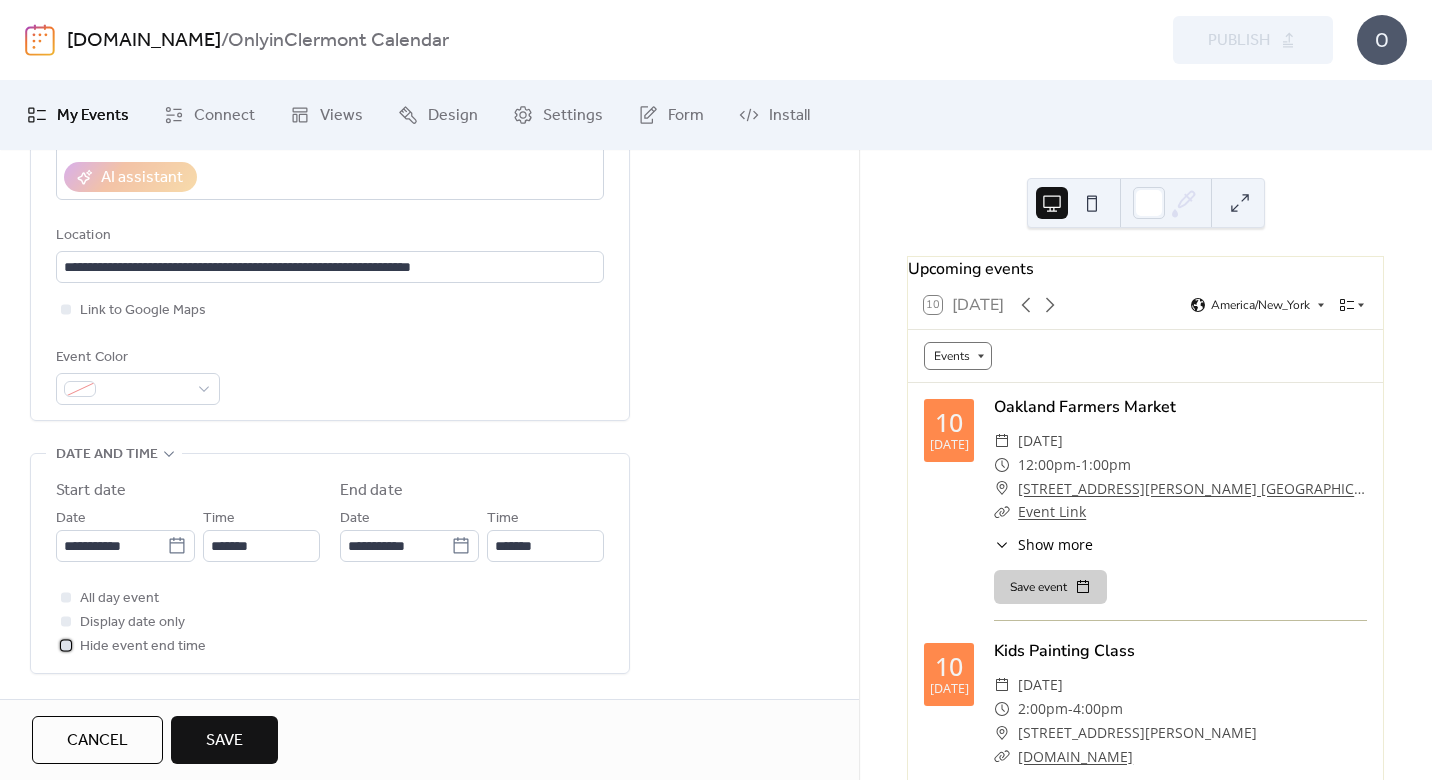 click on "Hide event end time" at bounding box center [143, 647] 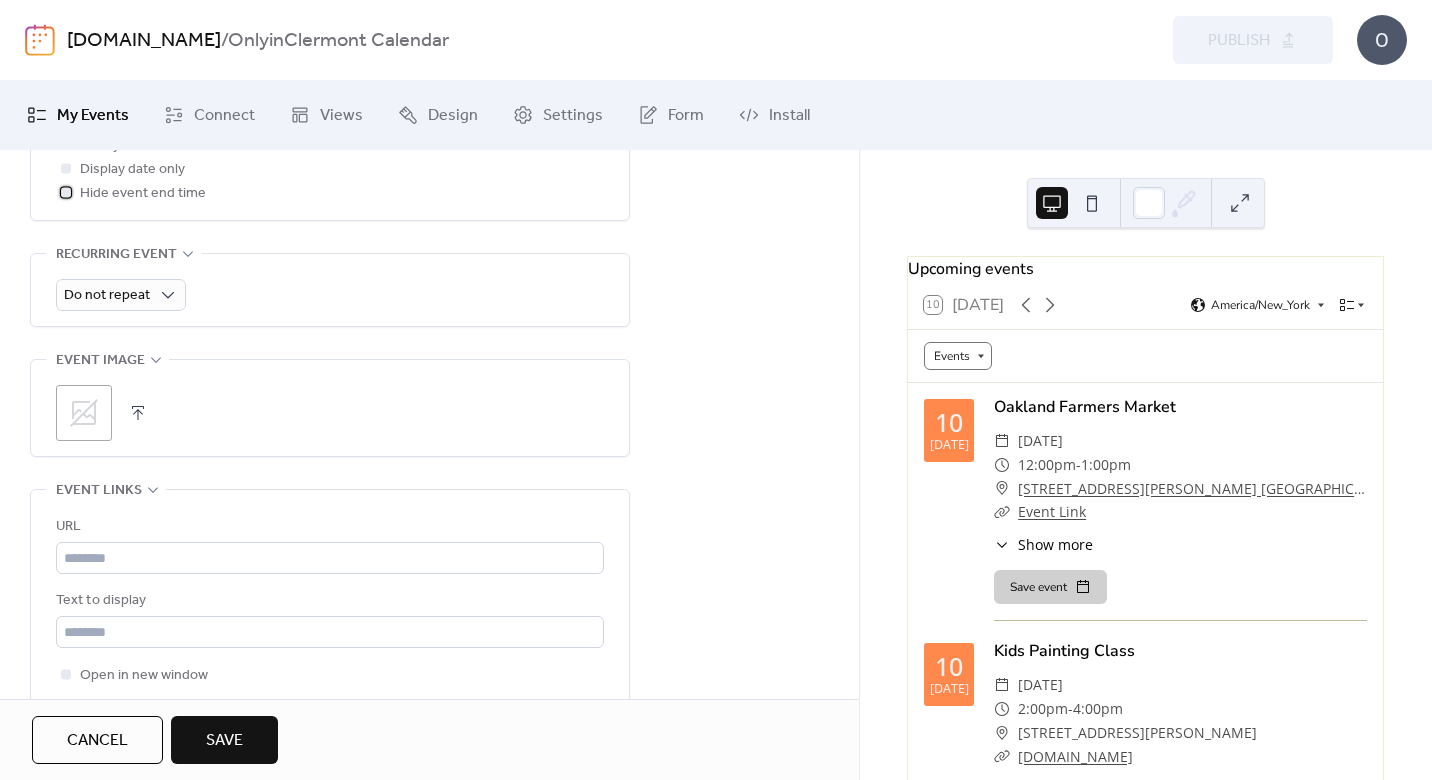 scroll, scrollTop: 866, scrollLeft: 0, axis: vertical 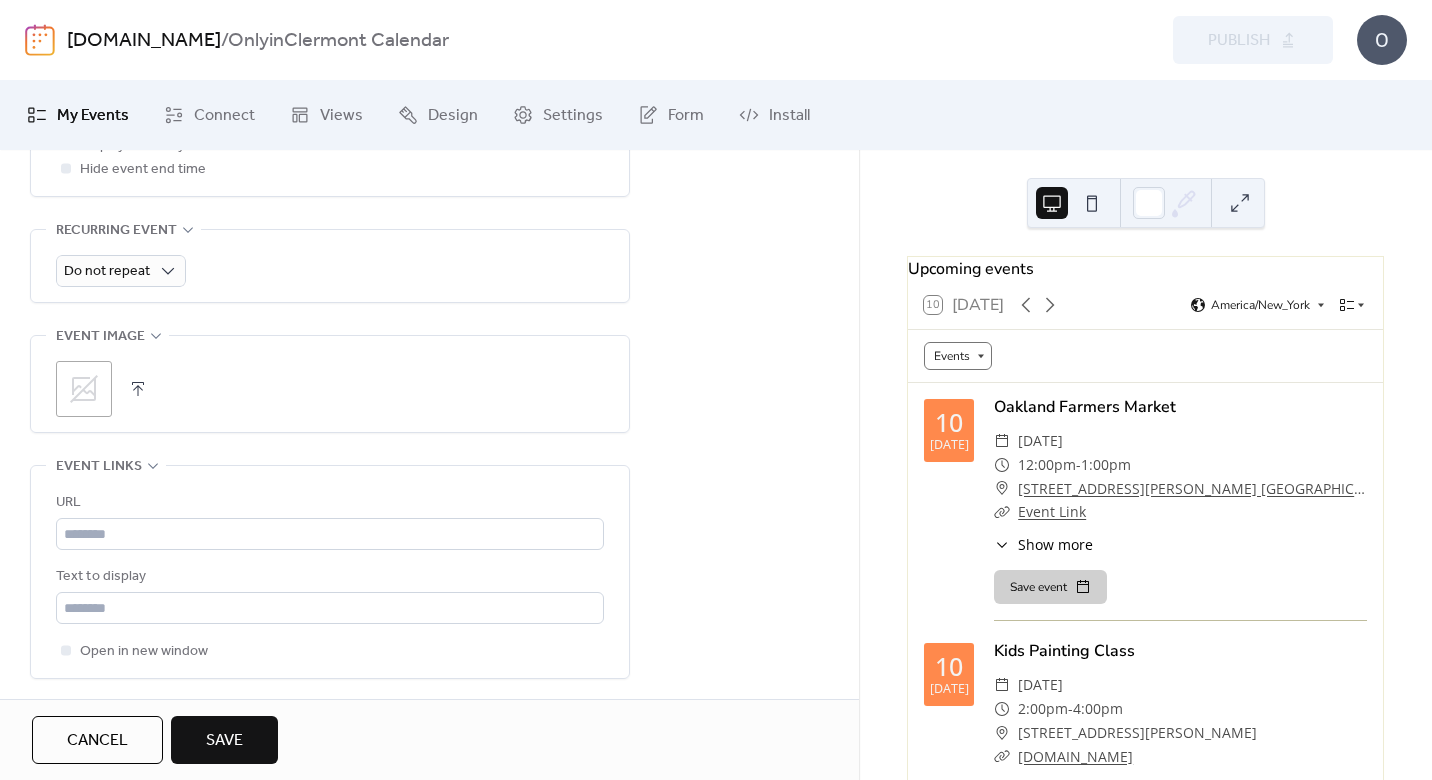 click at bounding box center [138, 389] 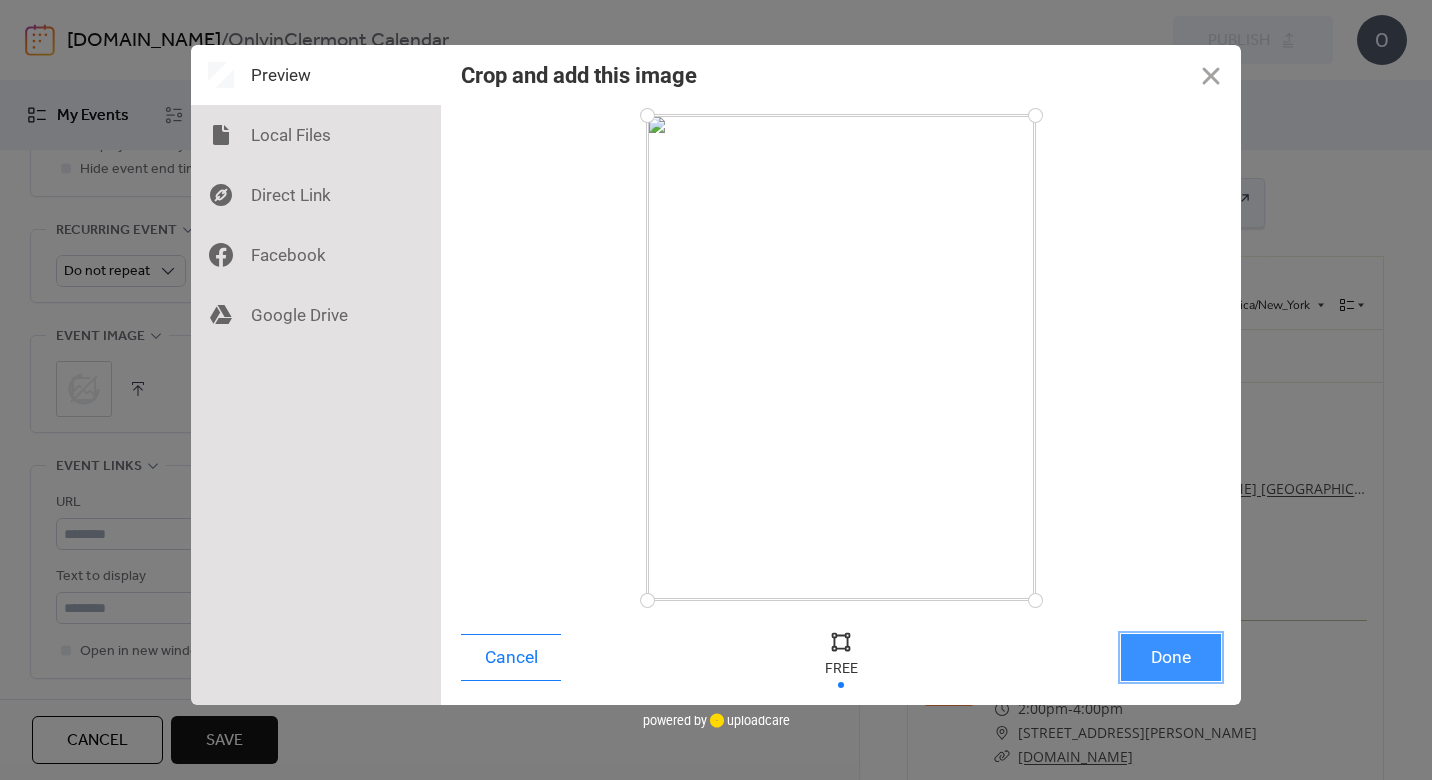 click on "Done" at bounding box center [1171, 657] 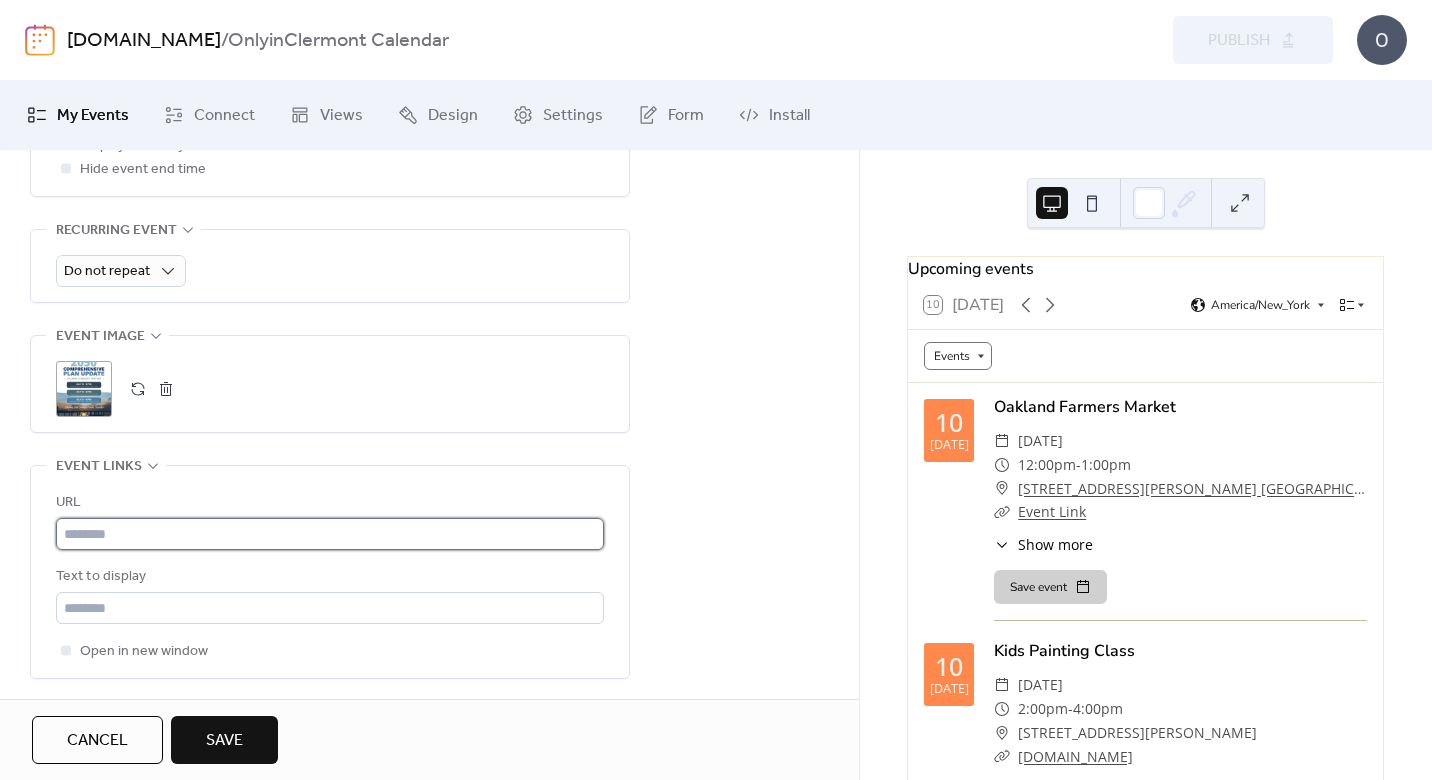 click at bounding box center [330, 534] 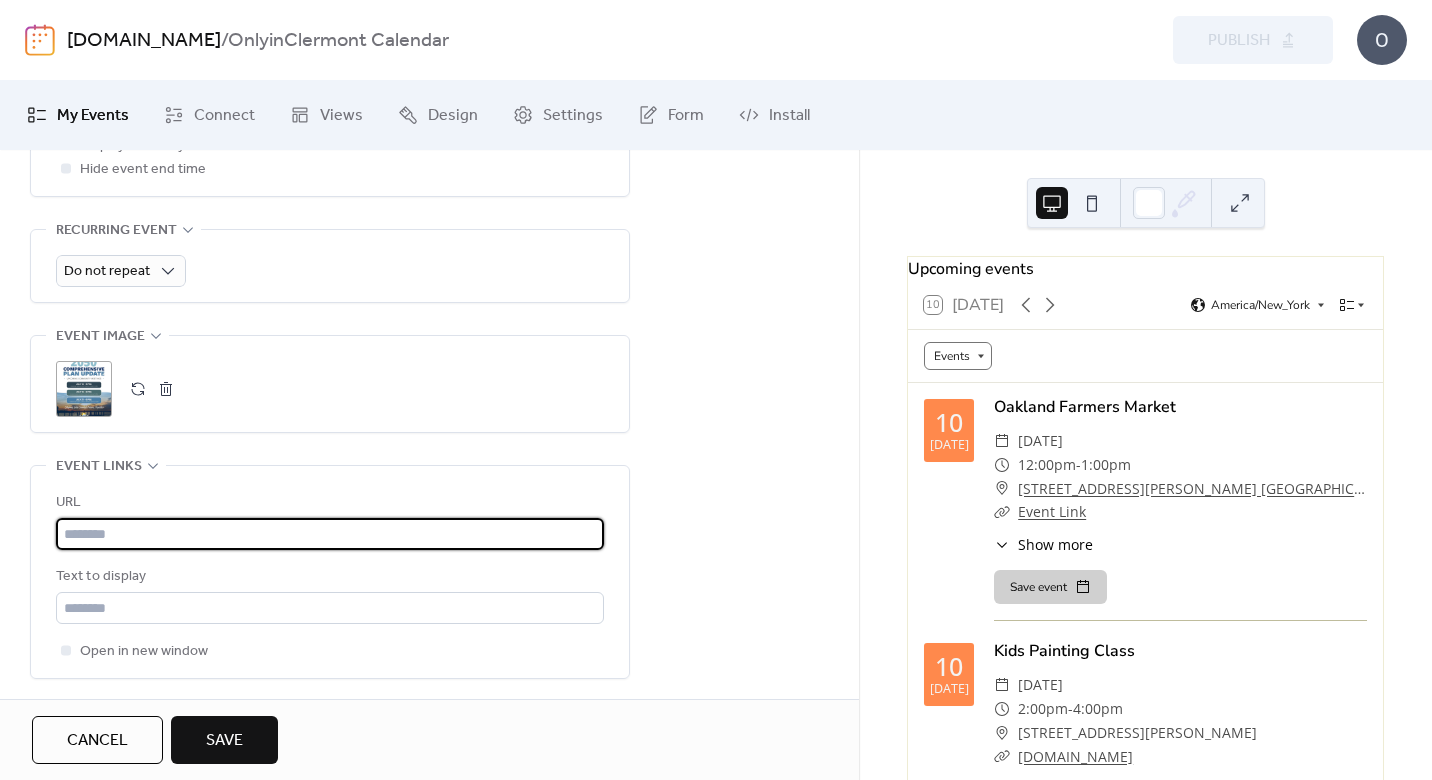 paste on "**********" 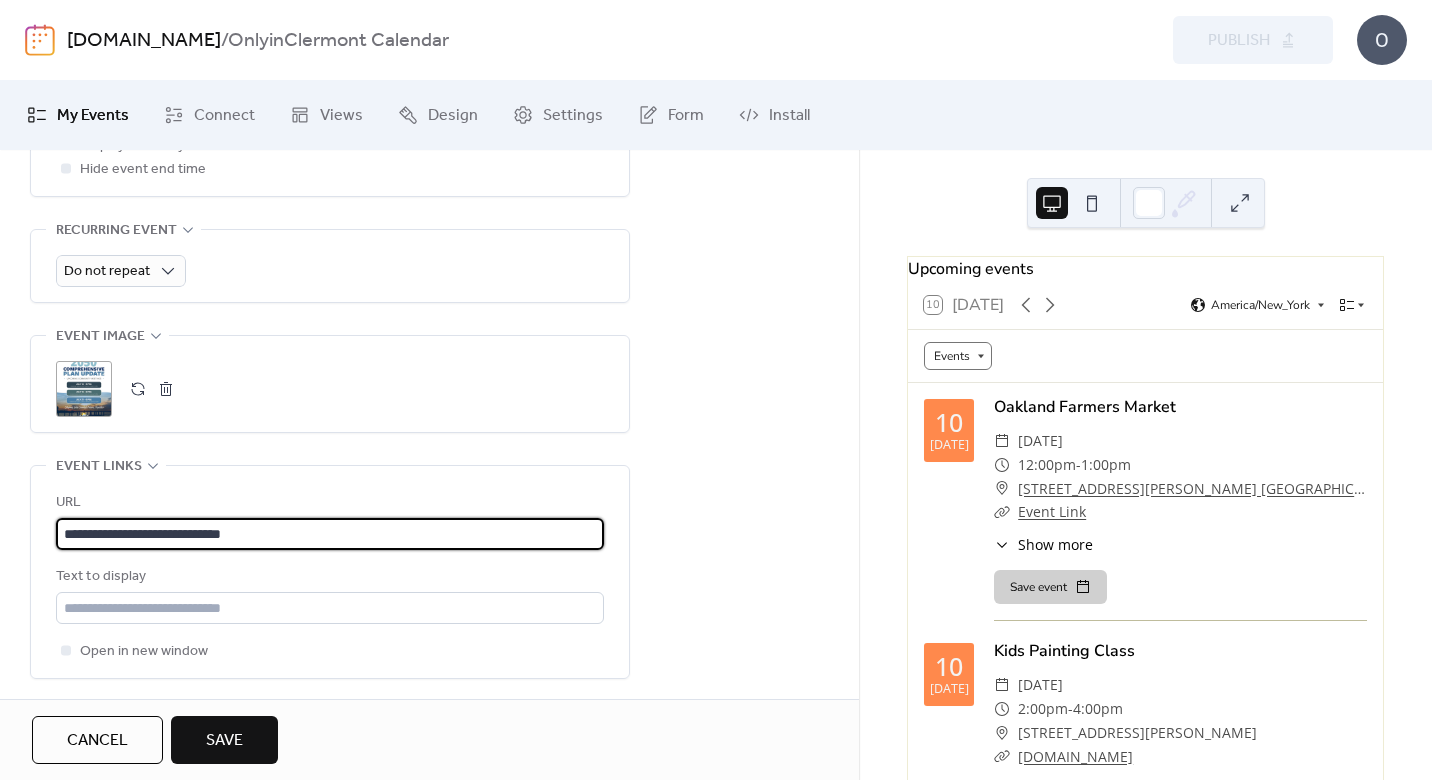 type on "**********" 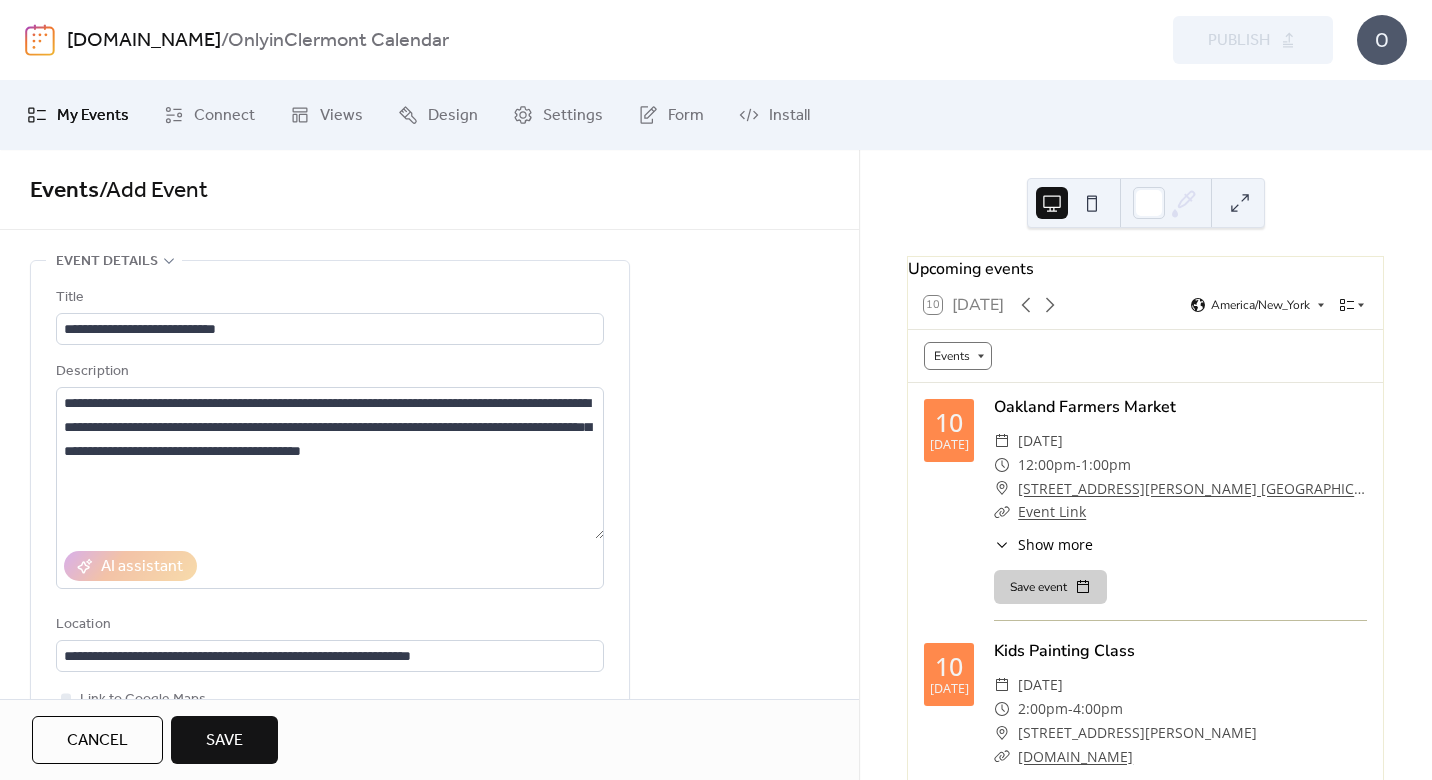 scroll, scrollTop: 19, scrollLeft: 0, axis: vertical 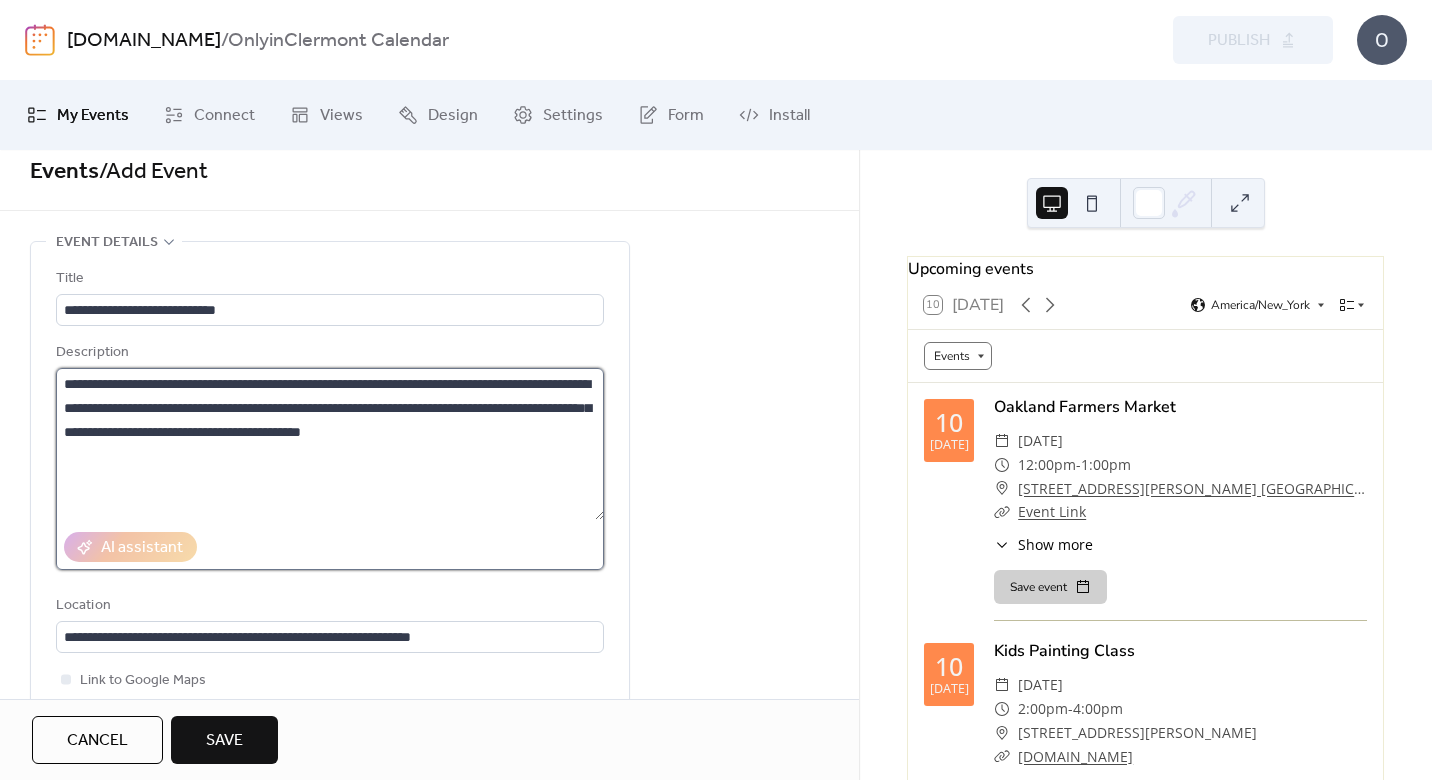 click on "**********" at bounding box center (330, 444) 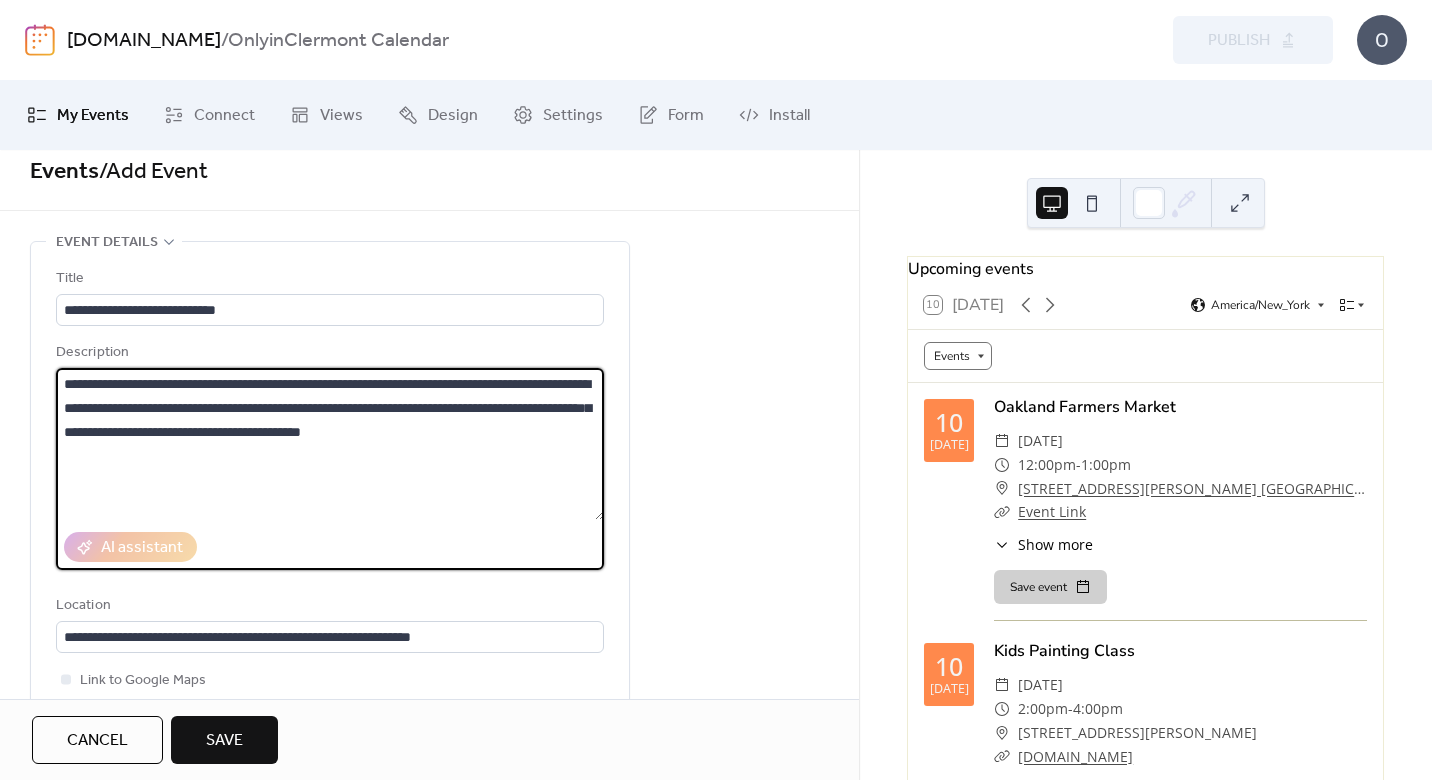 paste on "**********" 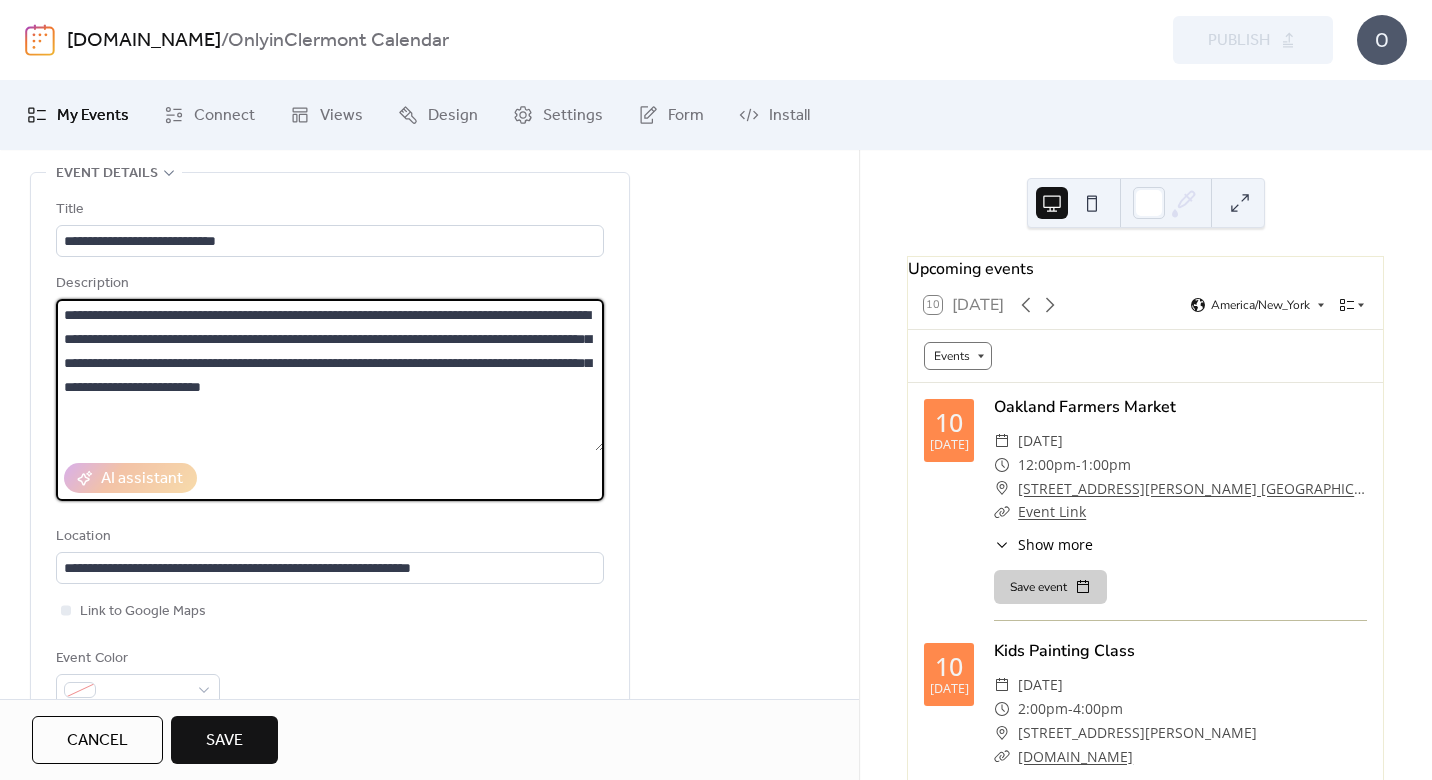 scroll, scrollTop: 109, scrollLeft: 0, axis: vertical 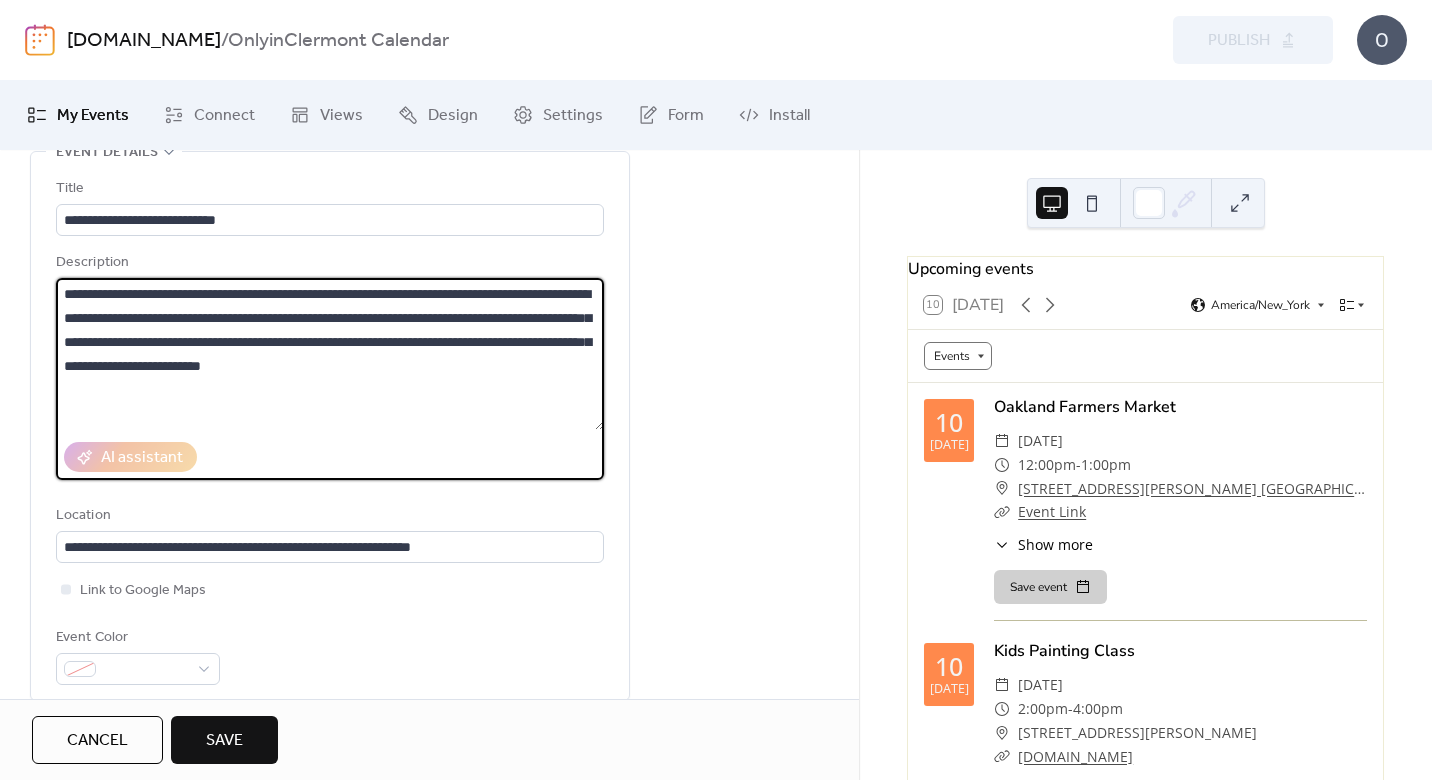 click on "**********" at bounding box center [330, 354] 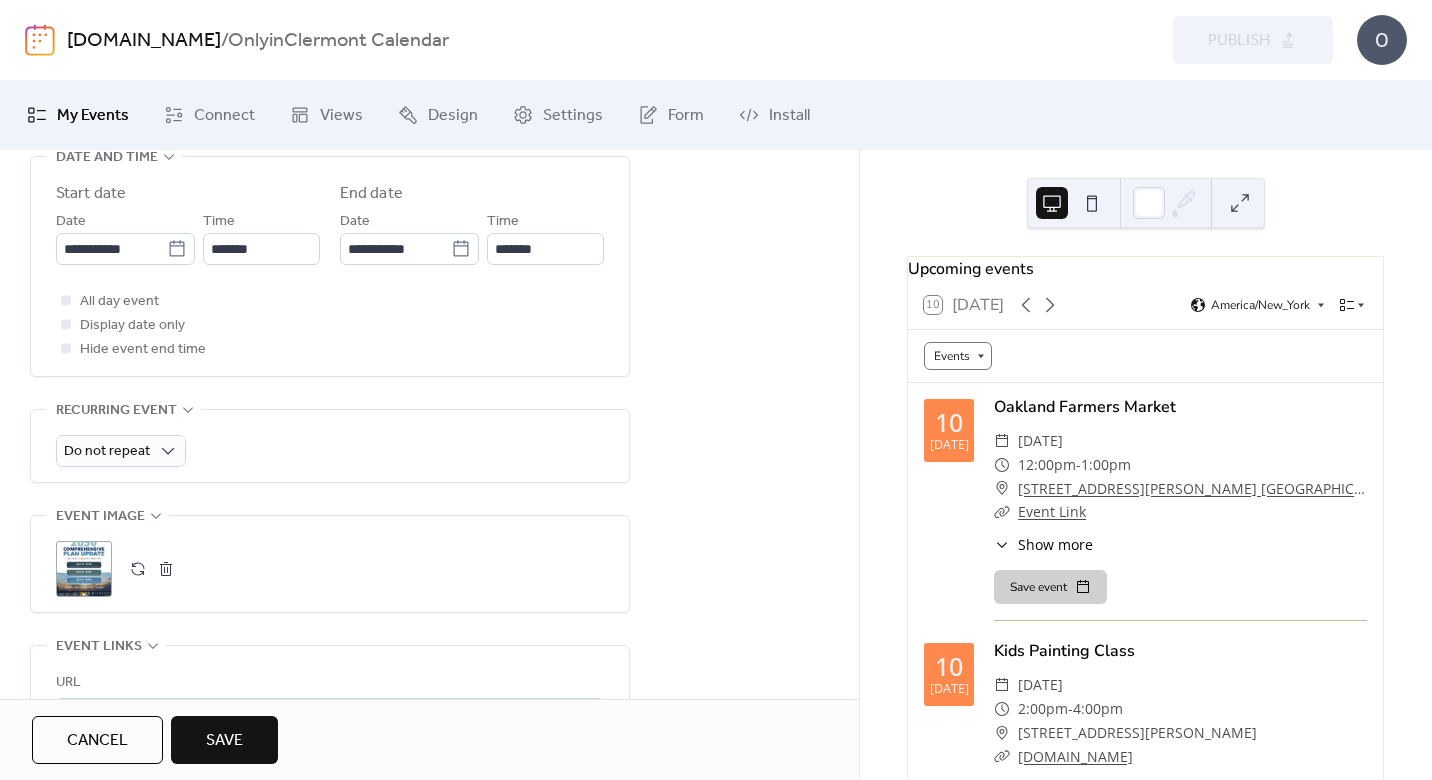 scroll, scrollTop: 666, scrollLeft: 0, axis: vertical 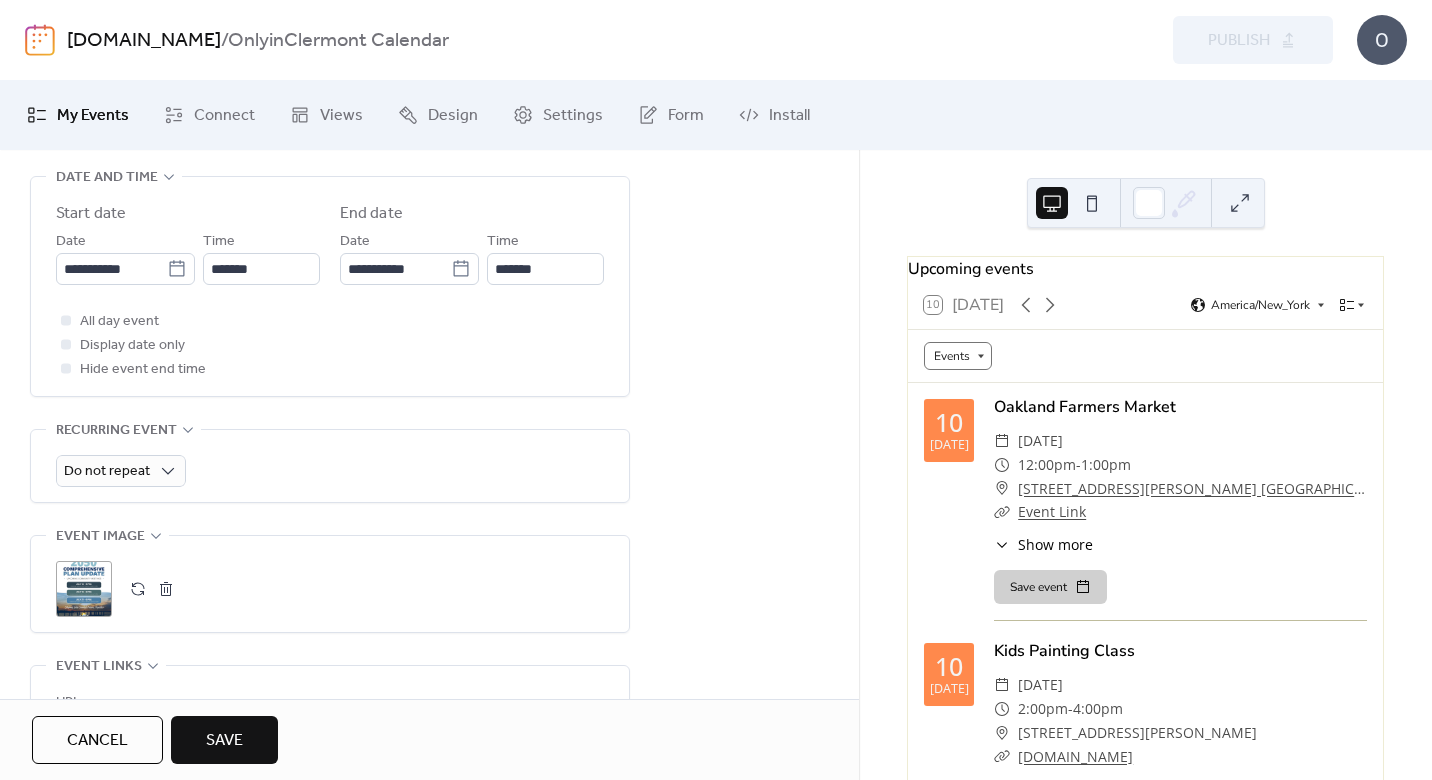 type on "**********" 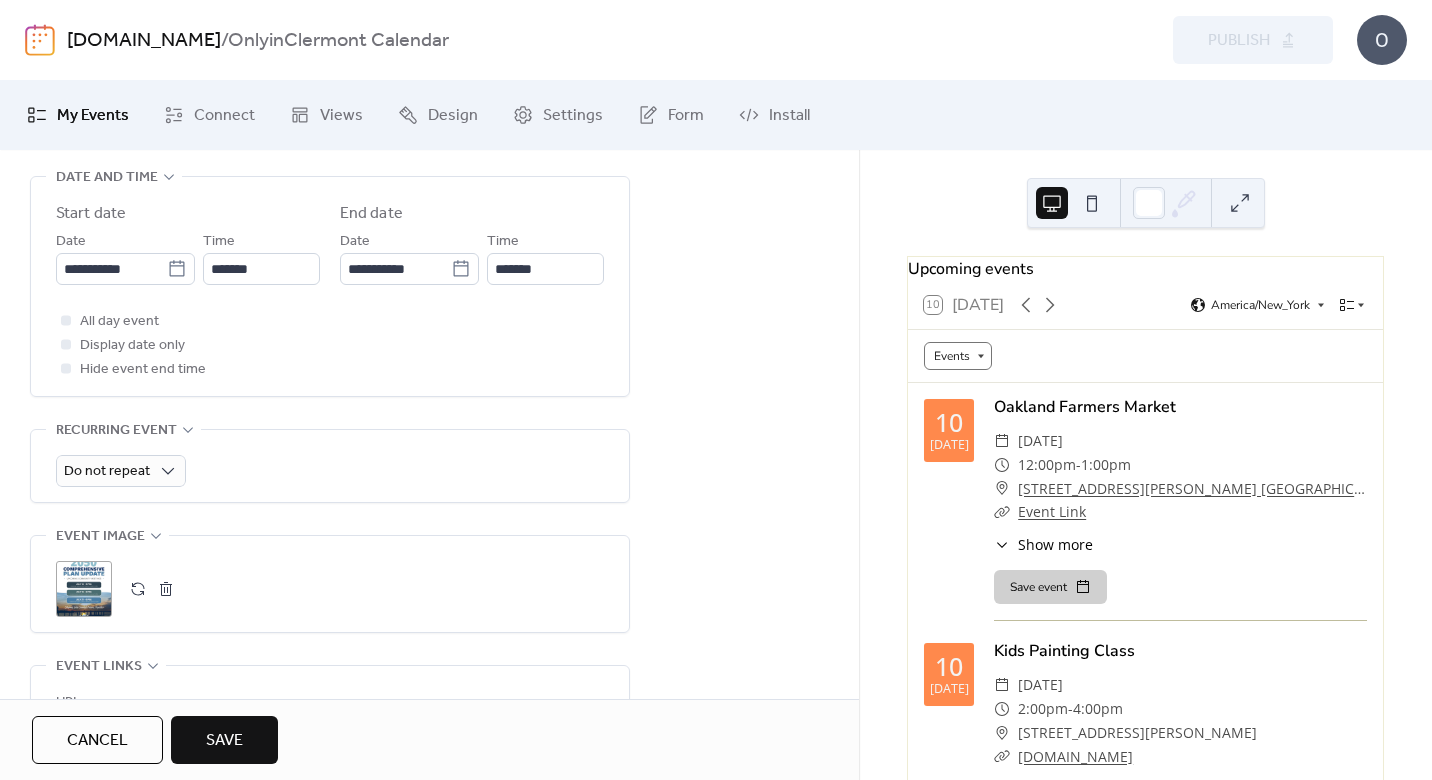 click on "Save" at bounding box center (224, 741) 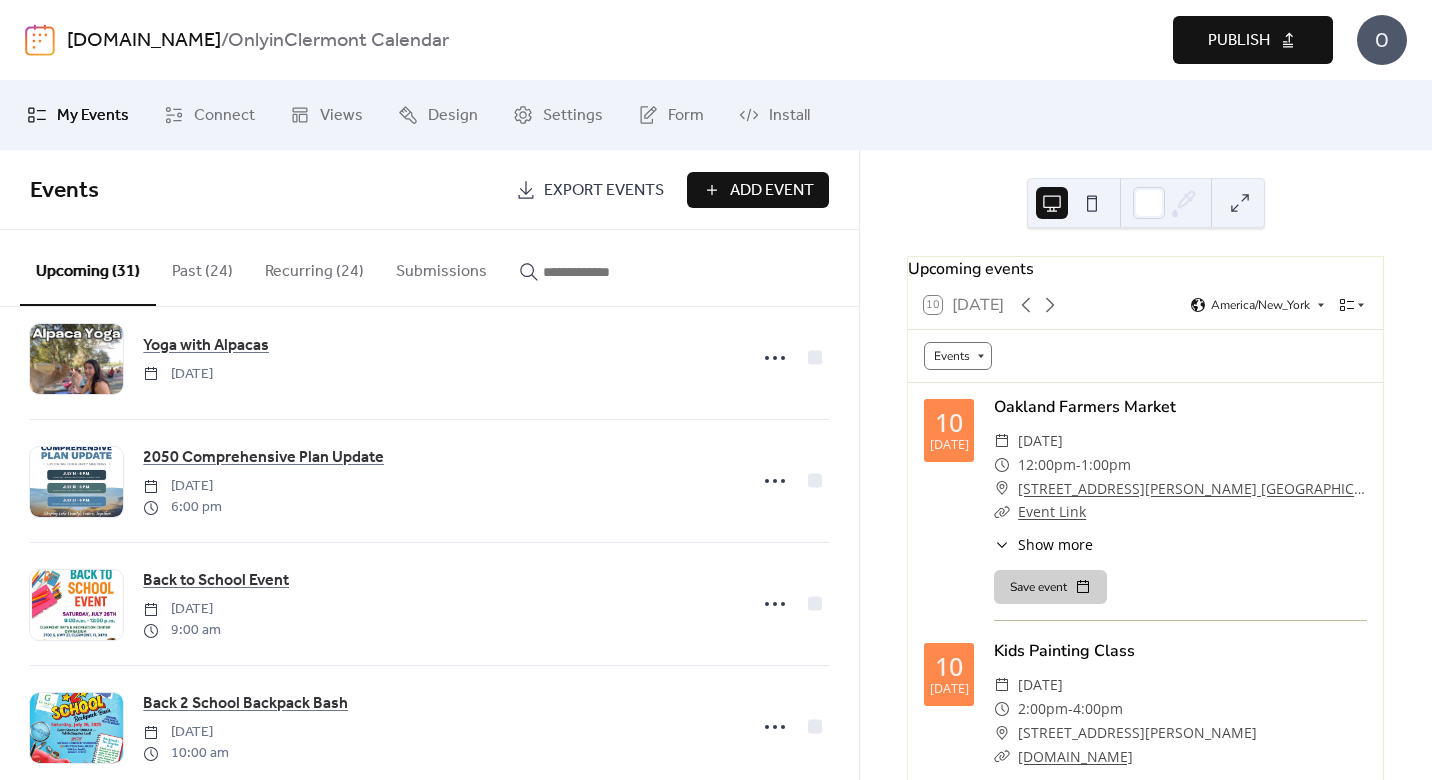 scroll, scrollTop: 2086, scrollLeft: 0, axis: vertical 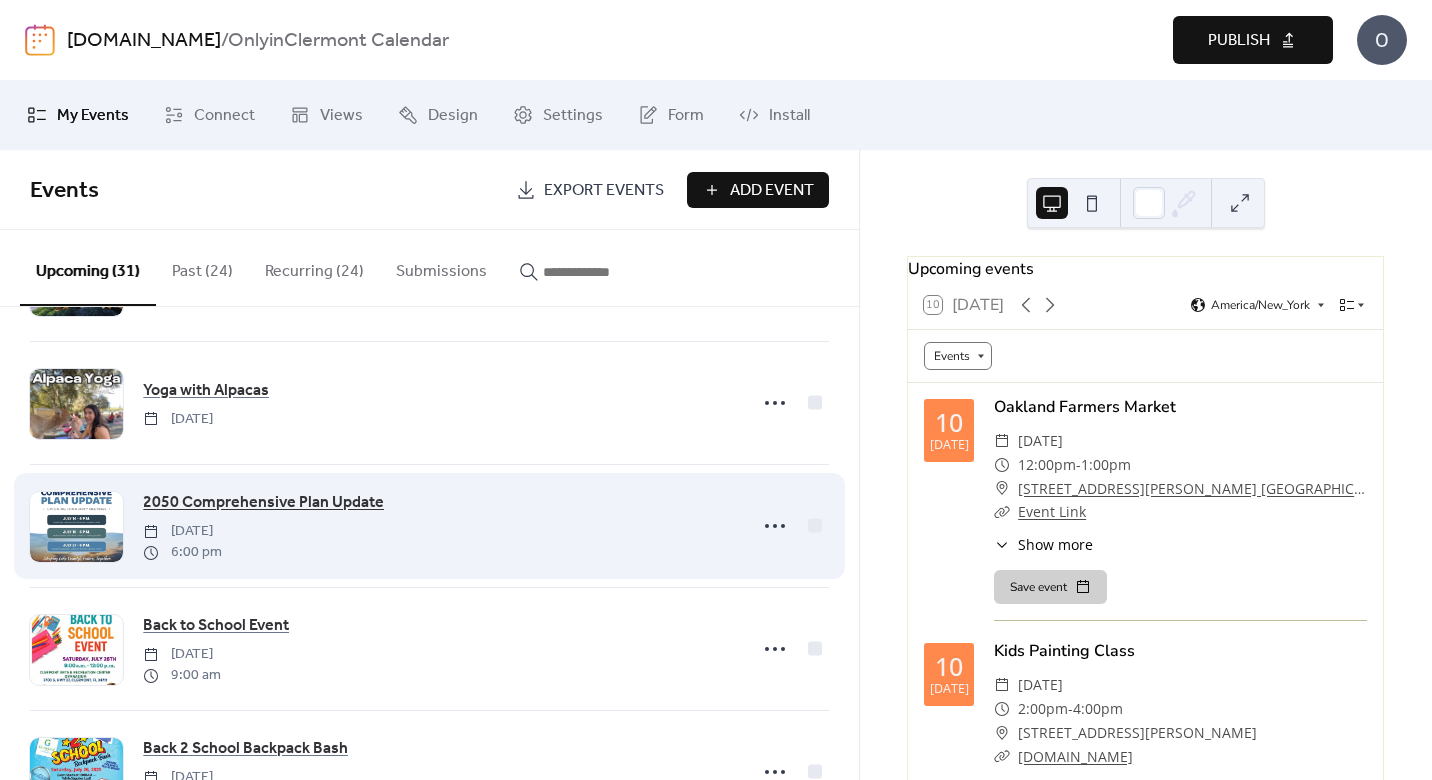 click on "2050 Comprehensive Plan Update" at bounding box center [263, 503] 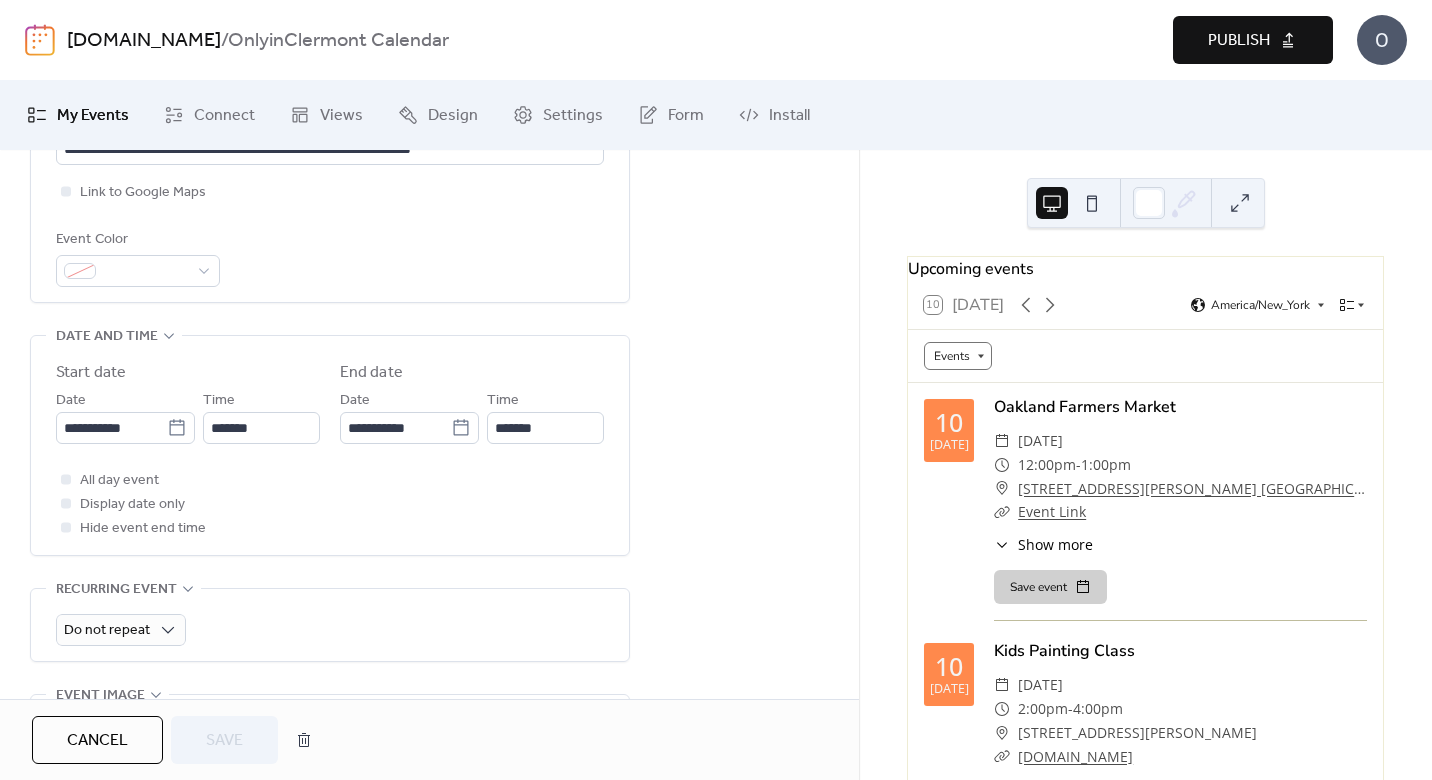 scroll, scrollTop: 521, scrollLeft: 0, axis: vertical 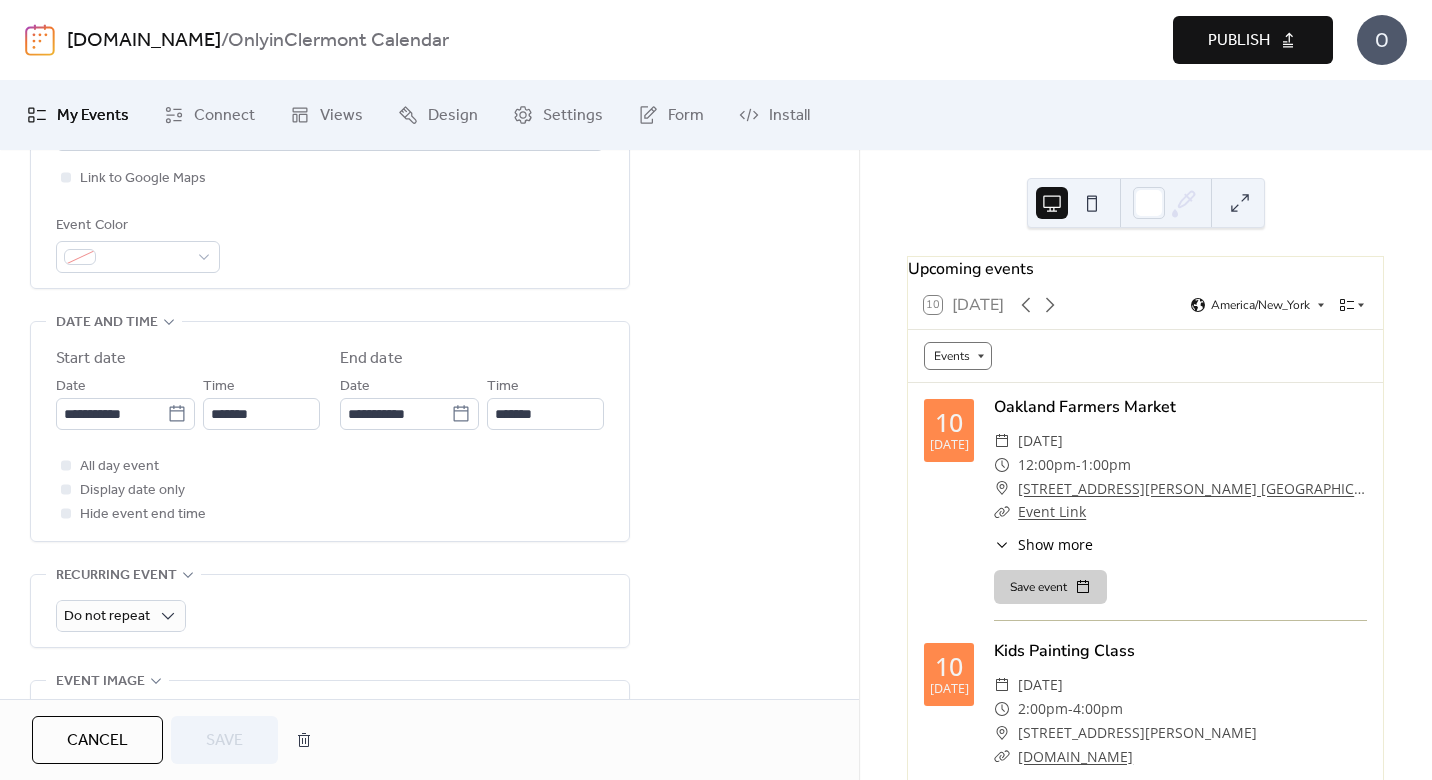 click on "Publish" at bounding box center (1239, 41) 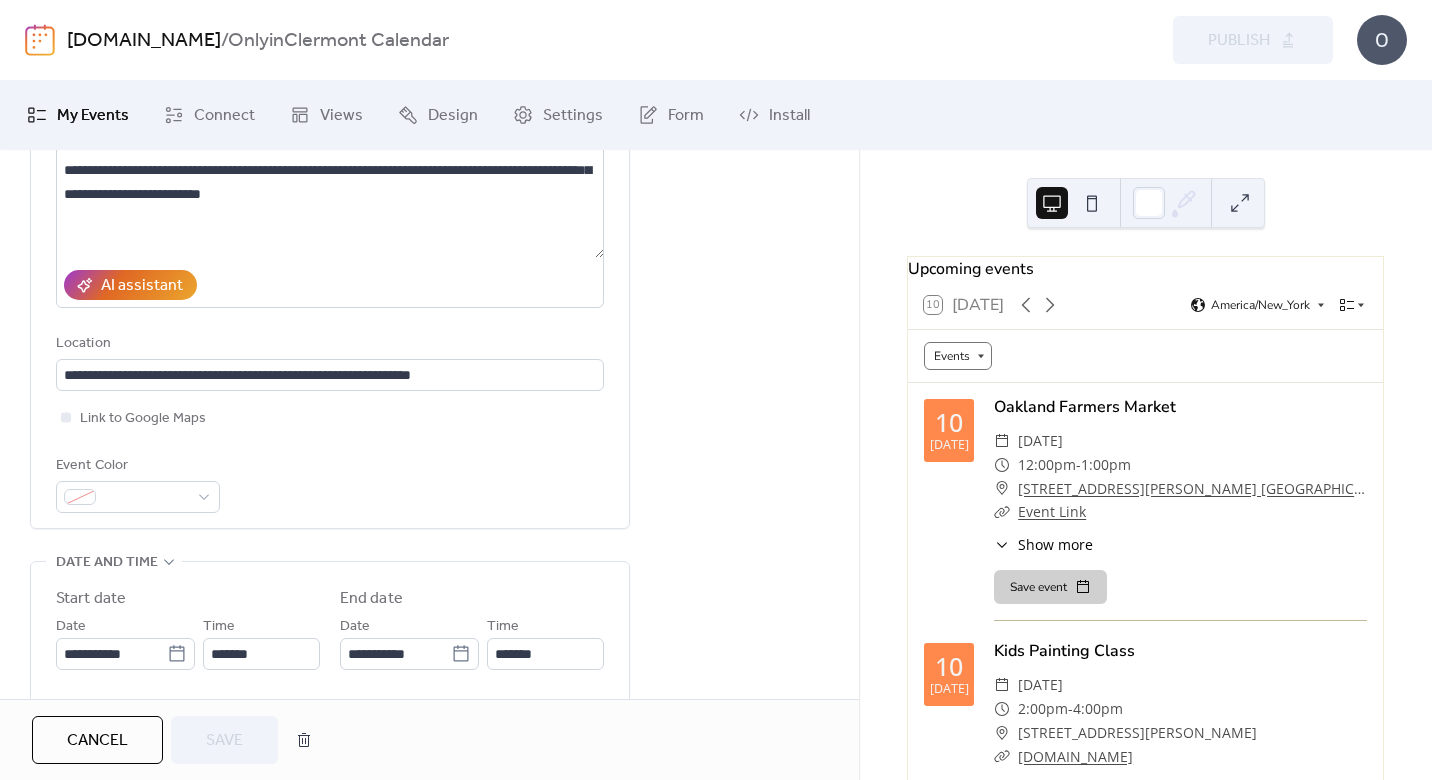 scroll, scrollTop: 0, scrollLeft: 0, axis: both 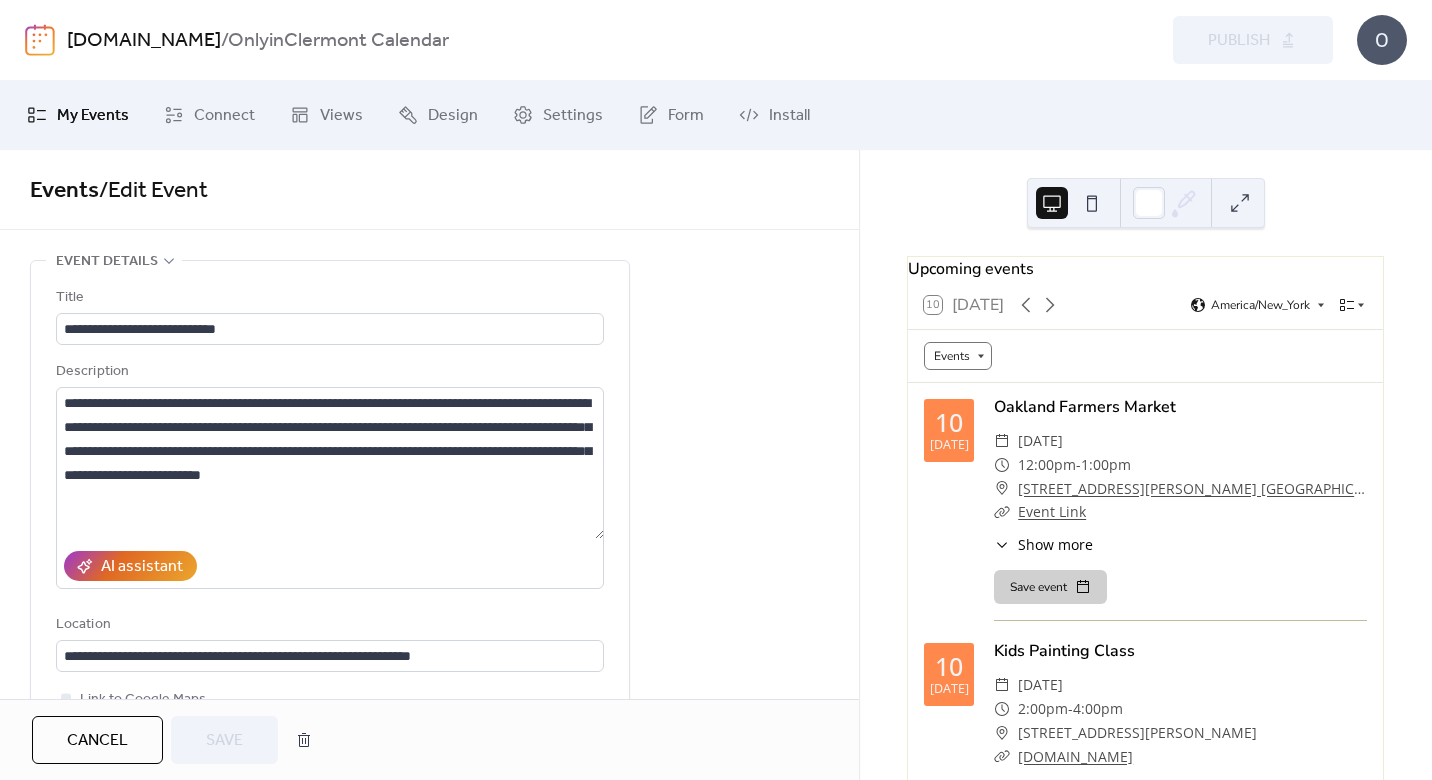 click on "My Events" at bounding box center (93, 116) 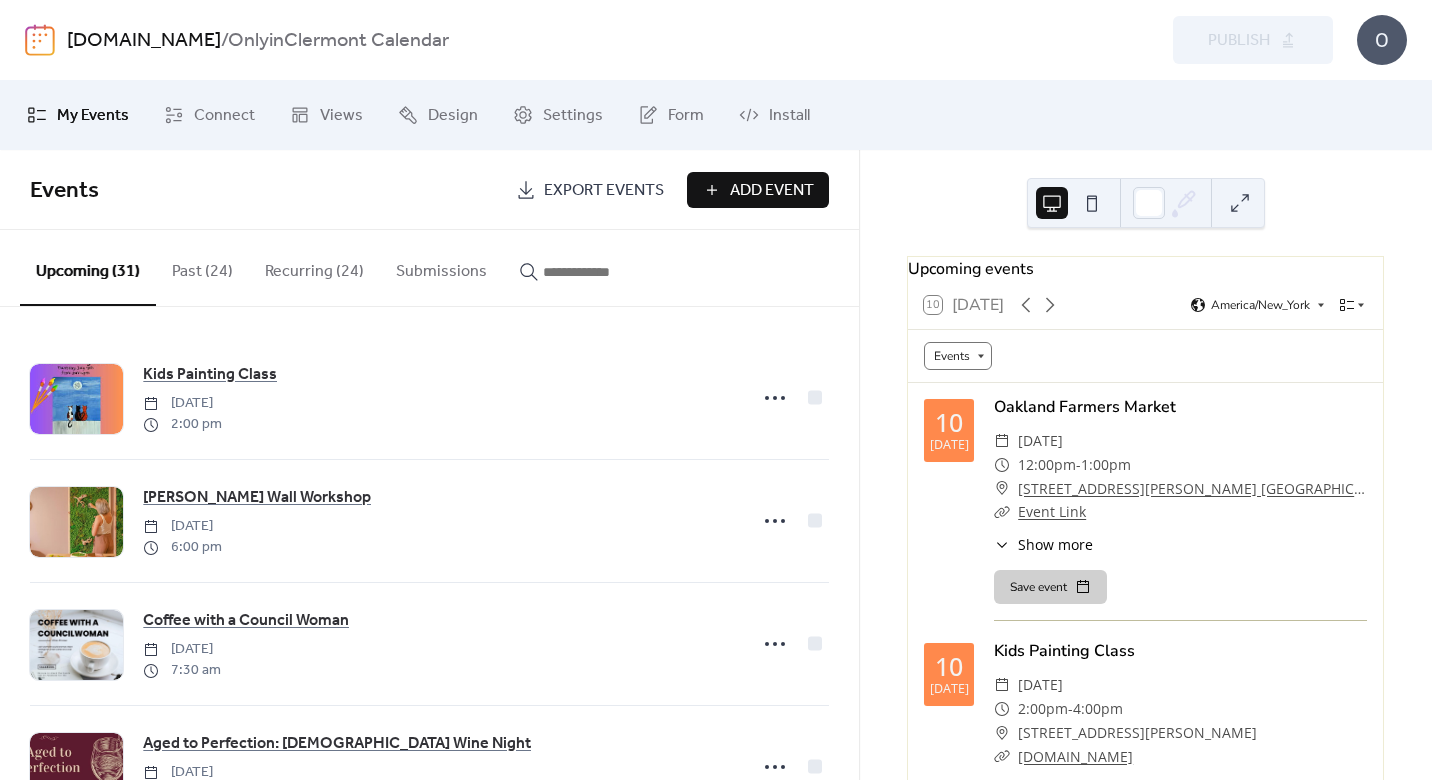 click on "Add Event" at bounding box center [772, 191] 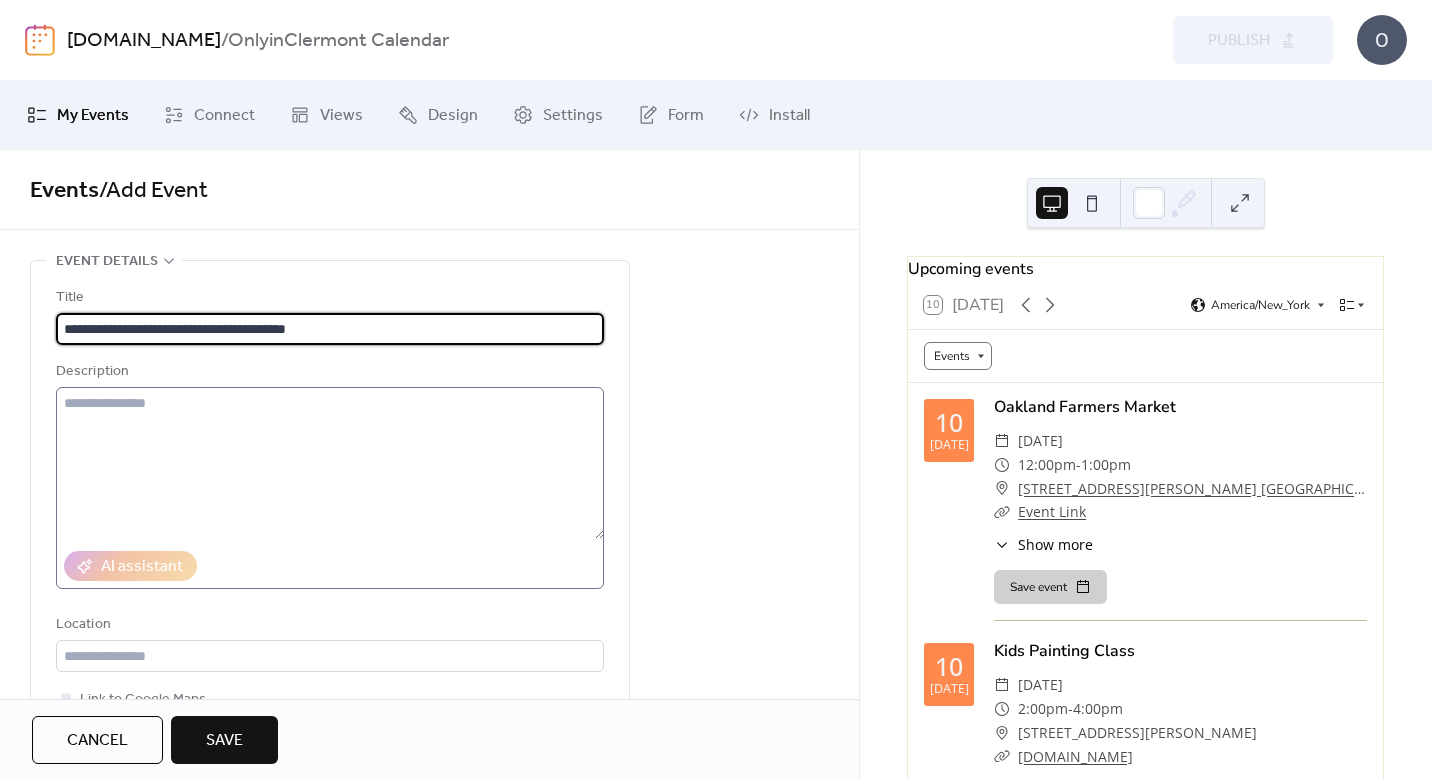 type on "**********" 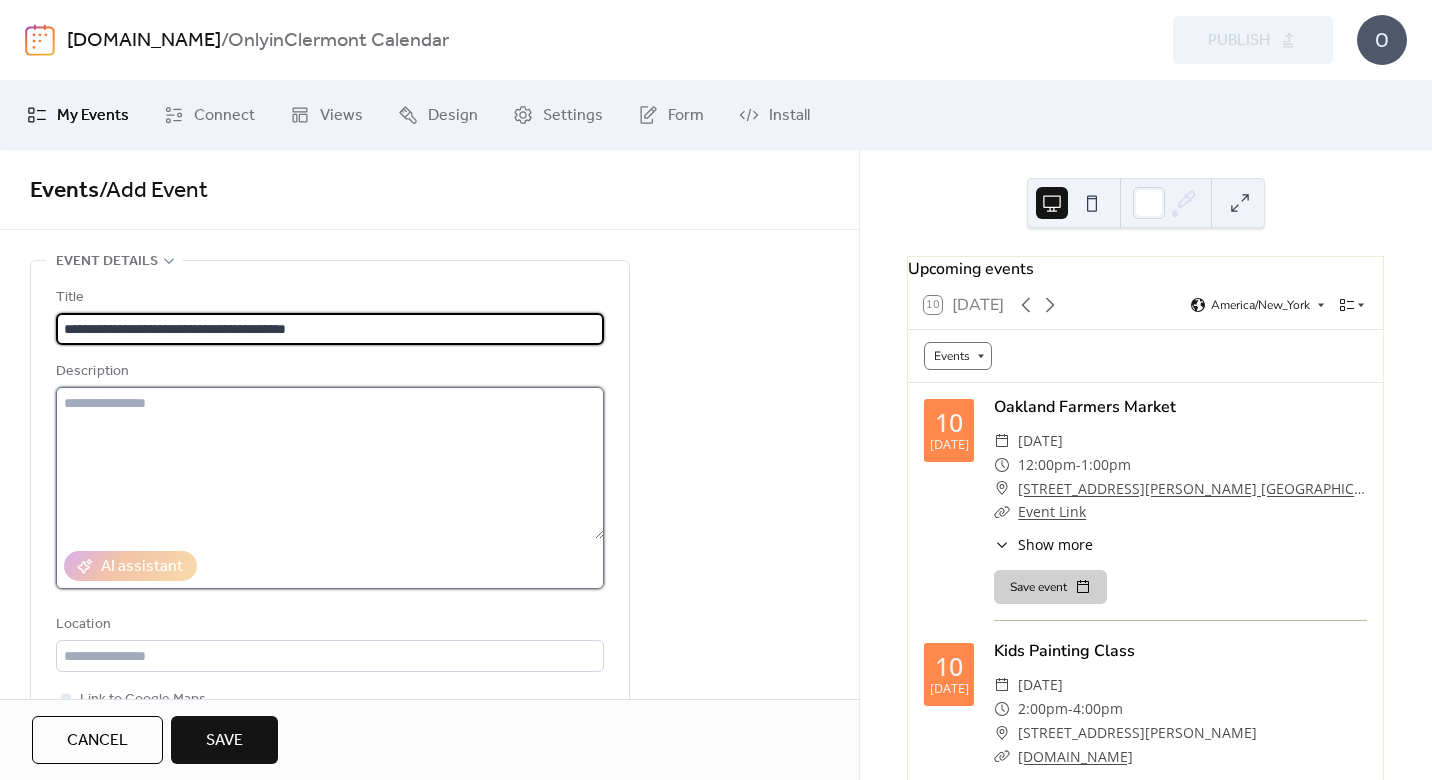 click at bounding box center [330, 463] 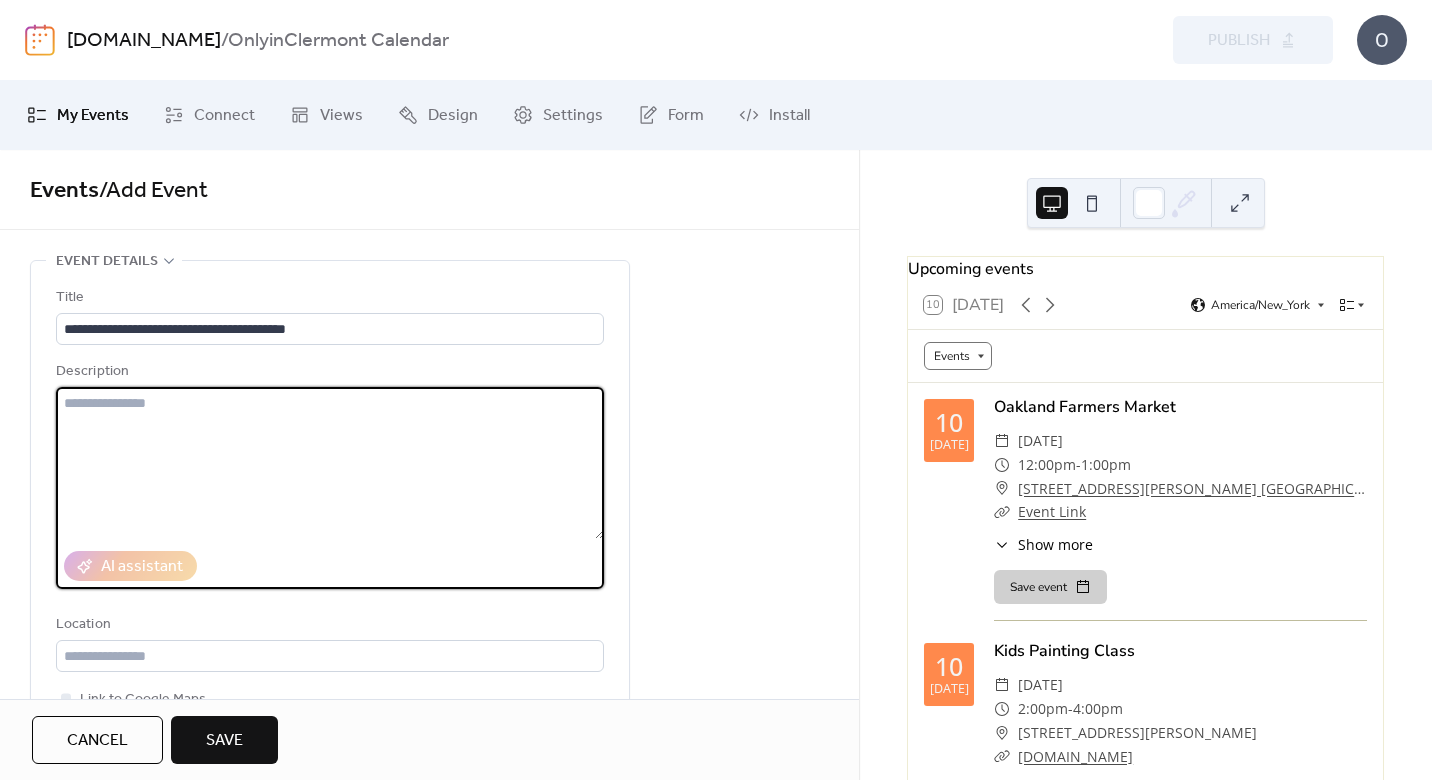 paste on "**********" 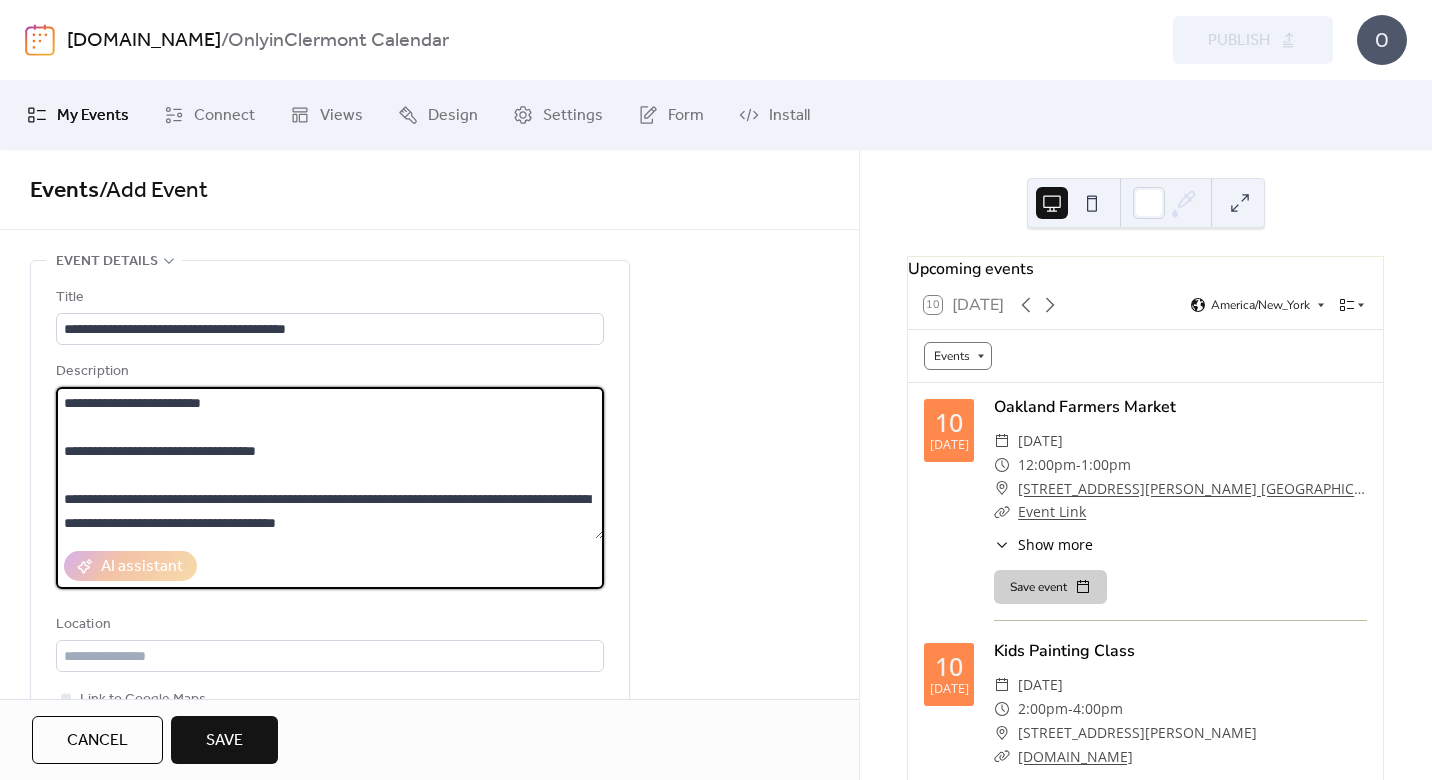 scroll, scrollTop: 234, scrollLeft: 0, axis: vertical 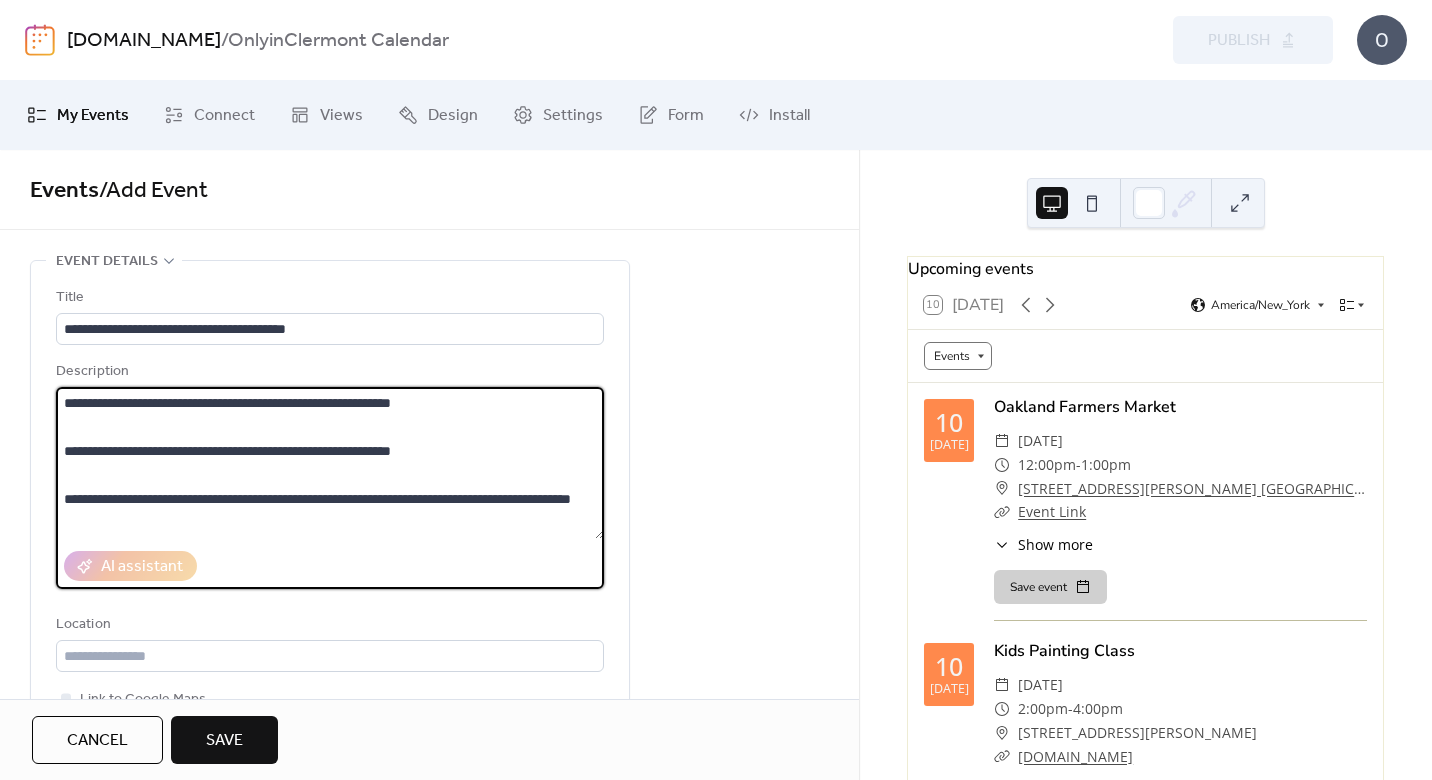type on "**********" 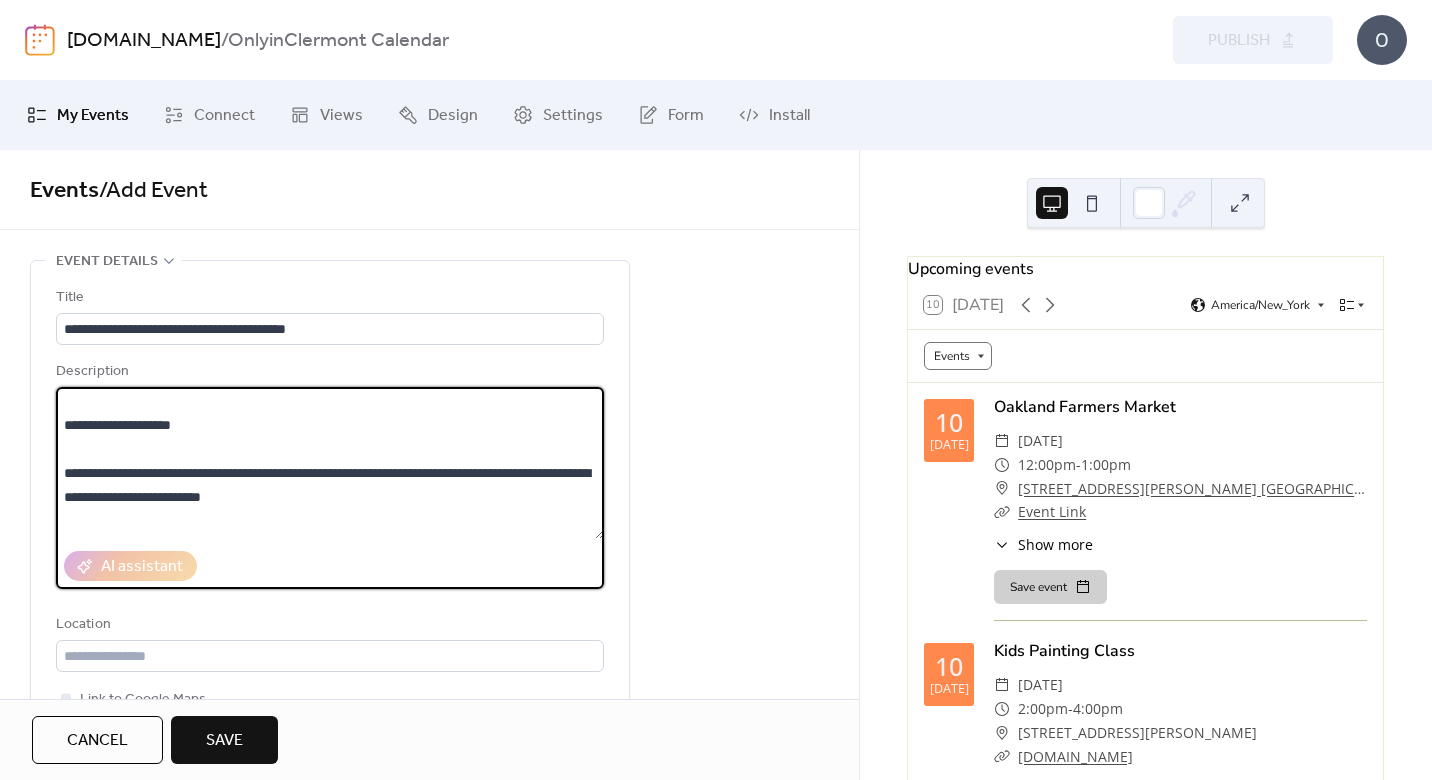 scroll, scrollTop: 141, scrollLeft: 0, axis: vertical 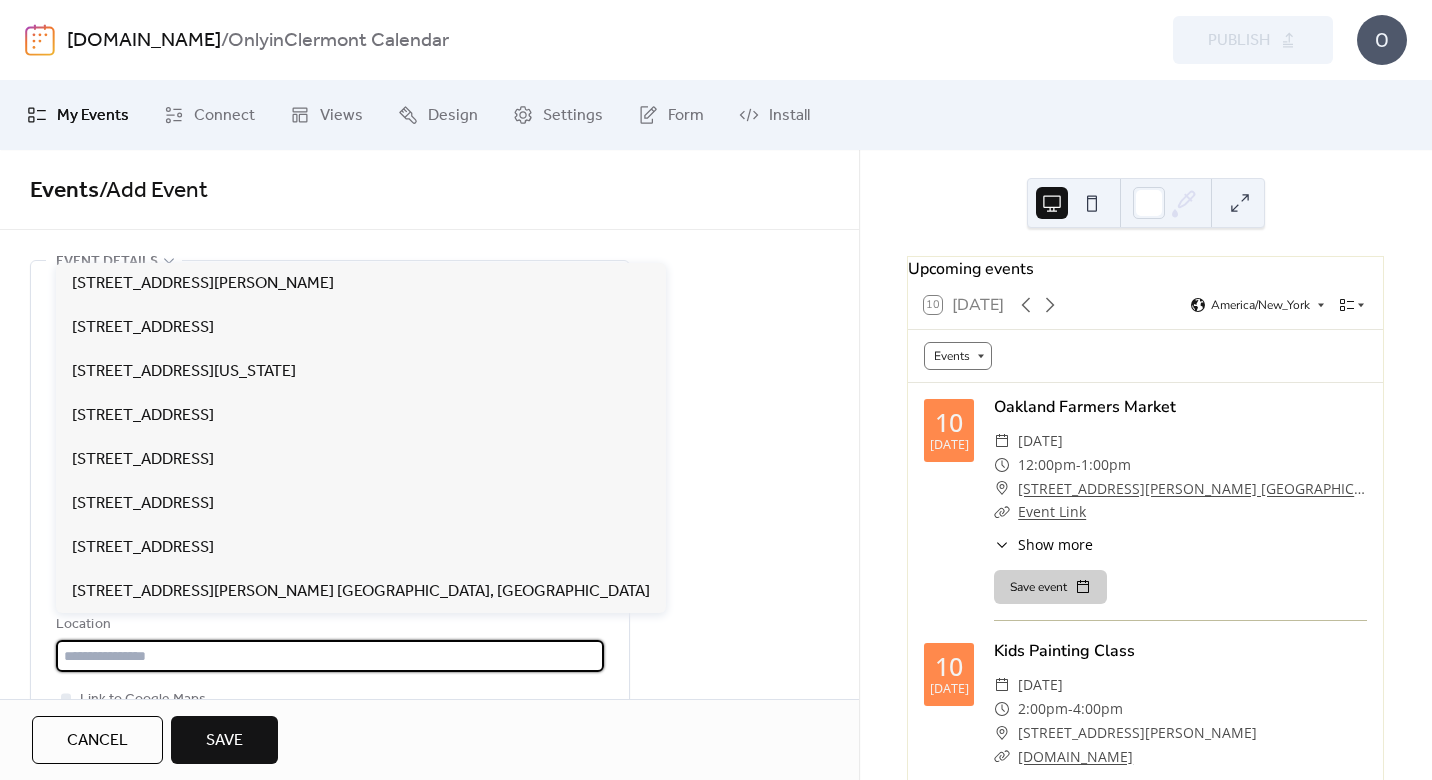 click at bounding box center [330, 656] 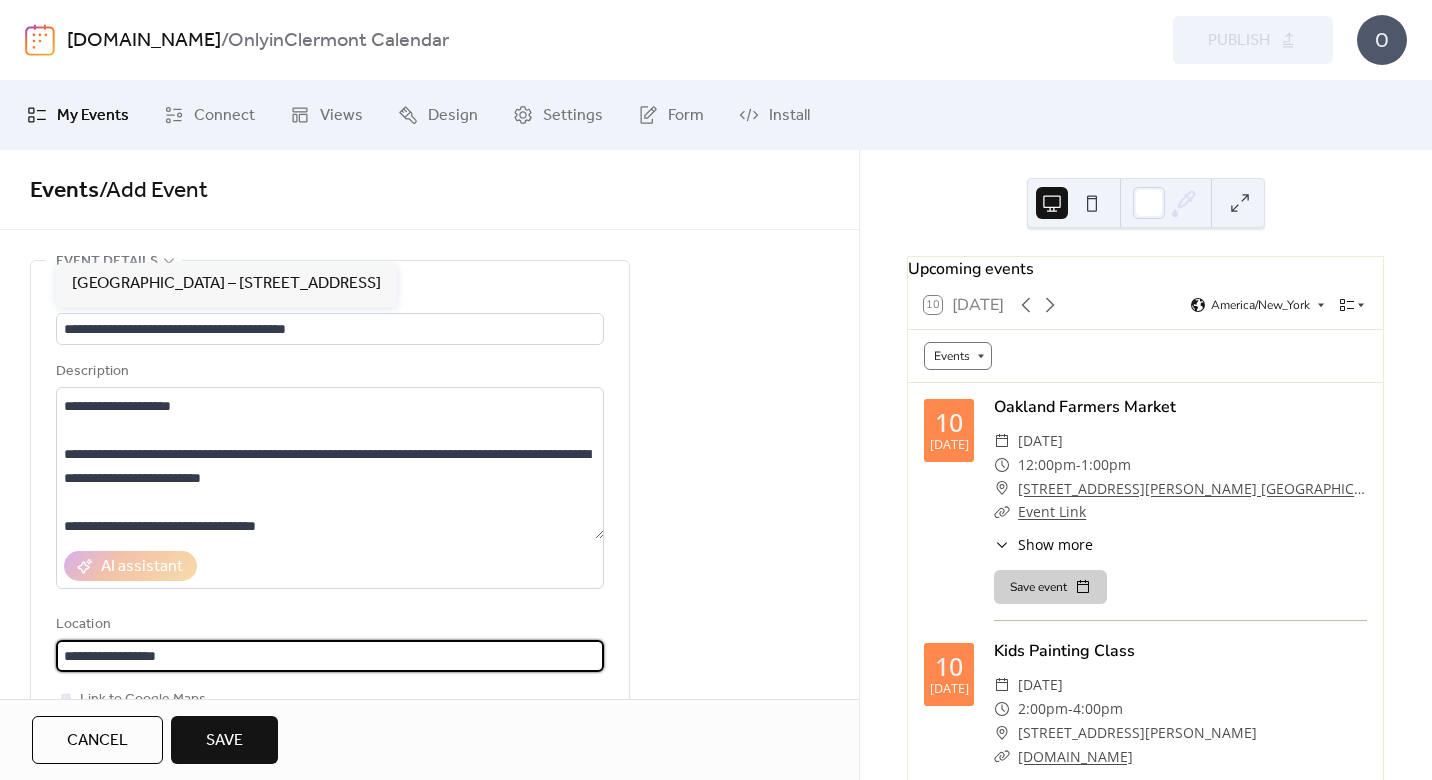 scroll, scrollTop: 1, scrollLeft: 0, axis: vertical 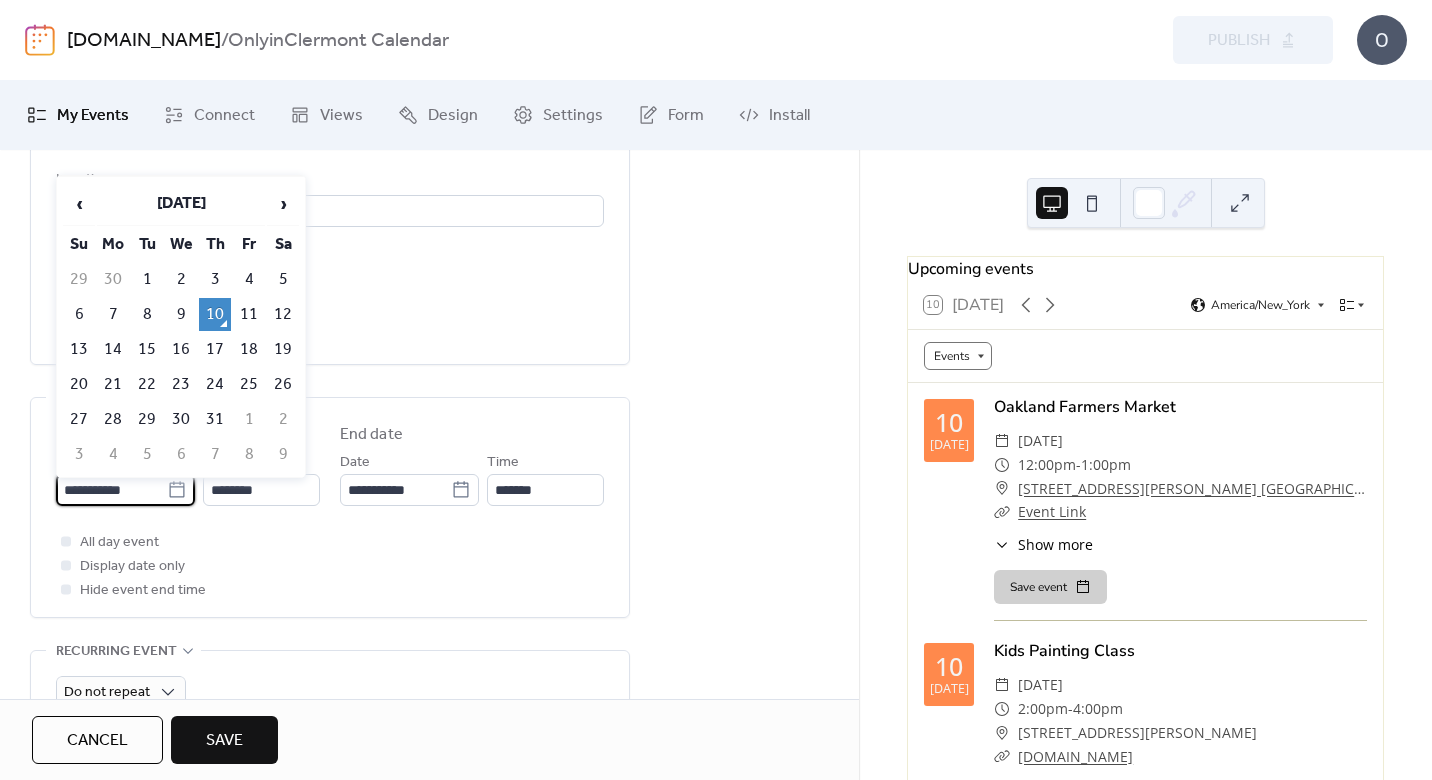 click on "**********" at bounding box center (111, 490) 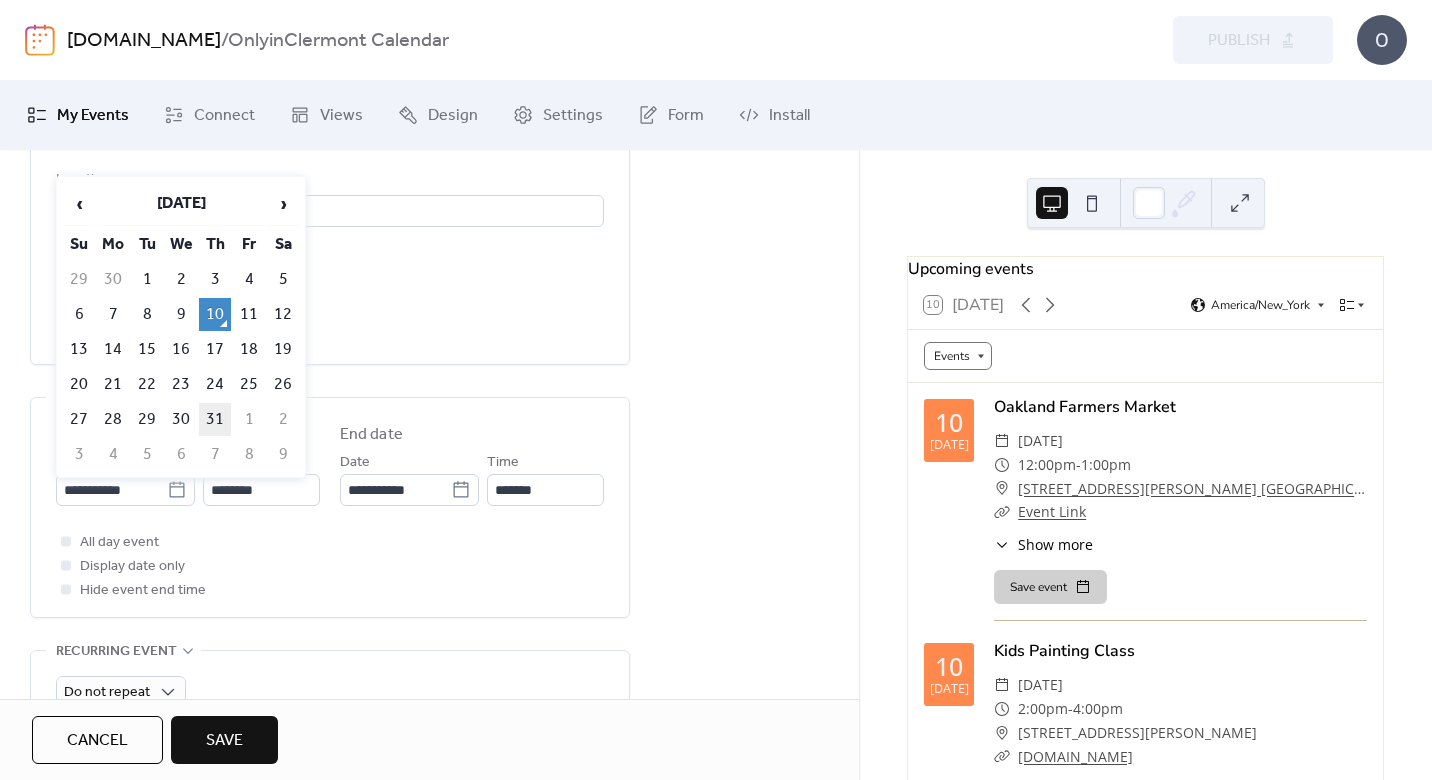 click on "31" at bounding box center (215, 419) 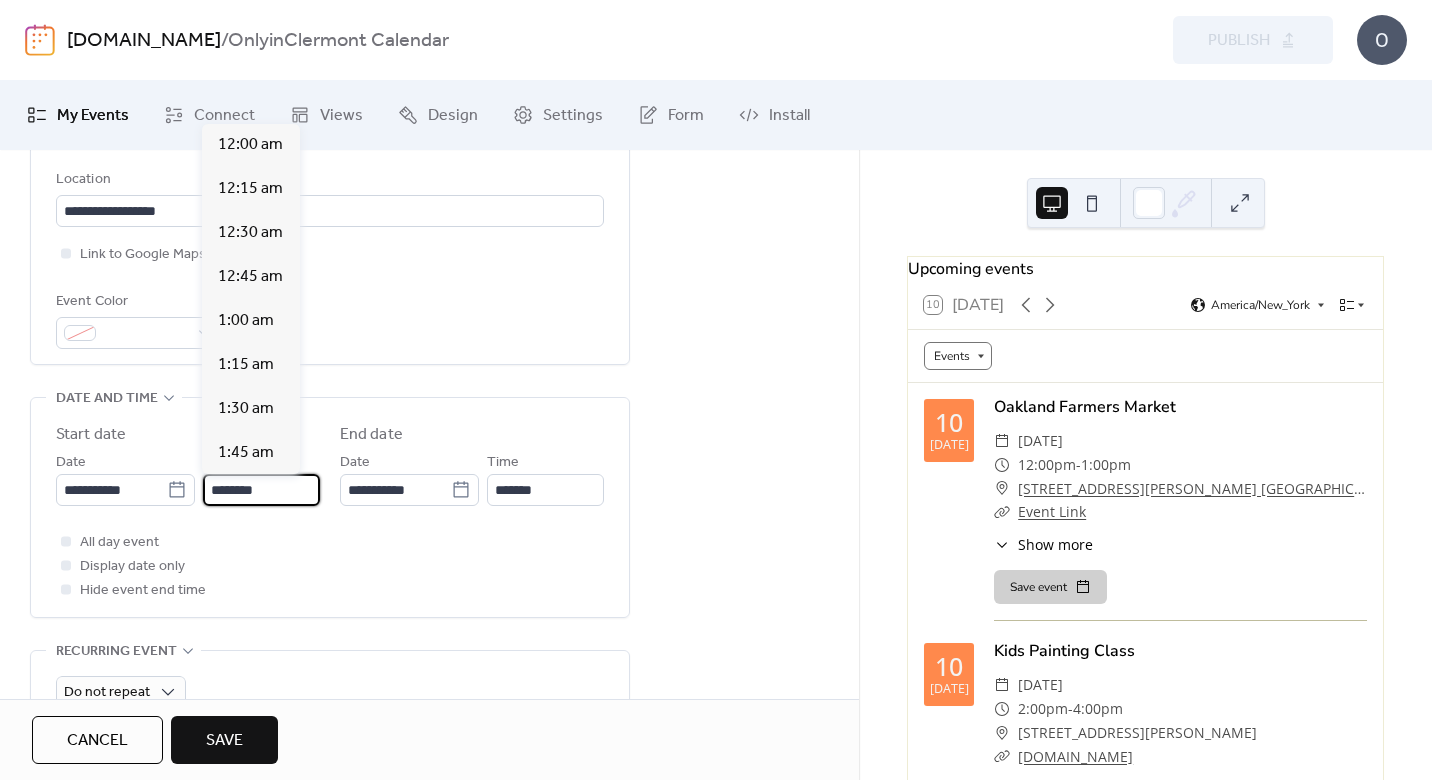 click on "********" at bounding box center [261, 490] 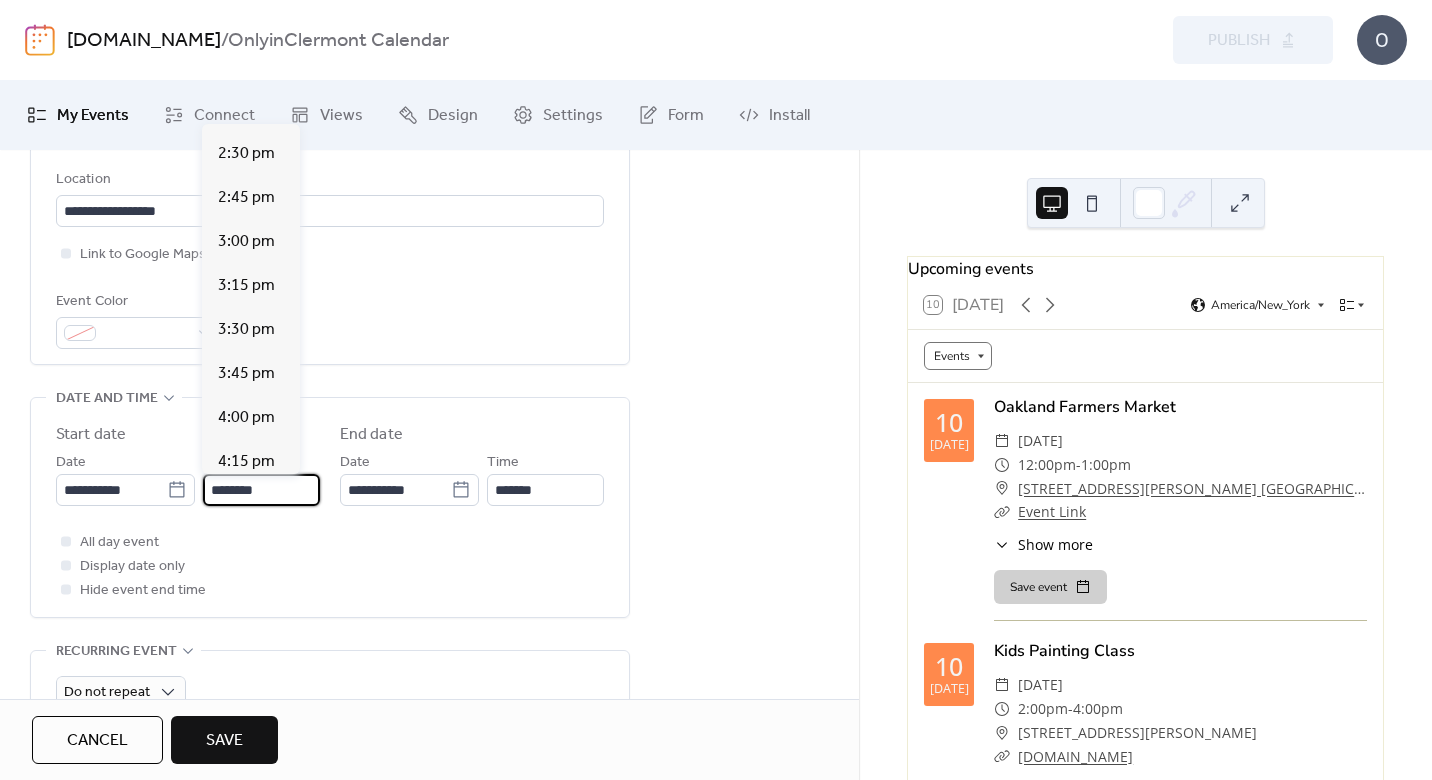 scroll, scrollTop: 2611, scrollLeft: 0, axis: vertical 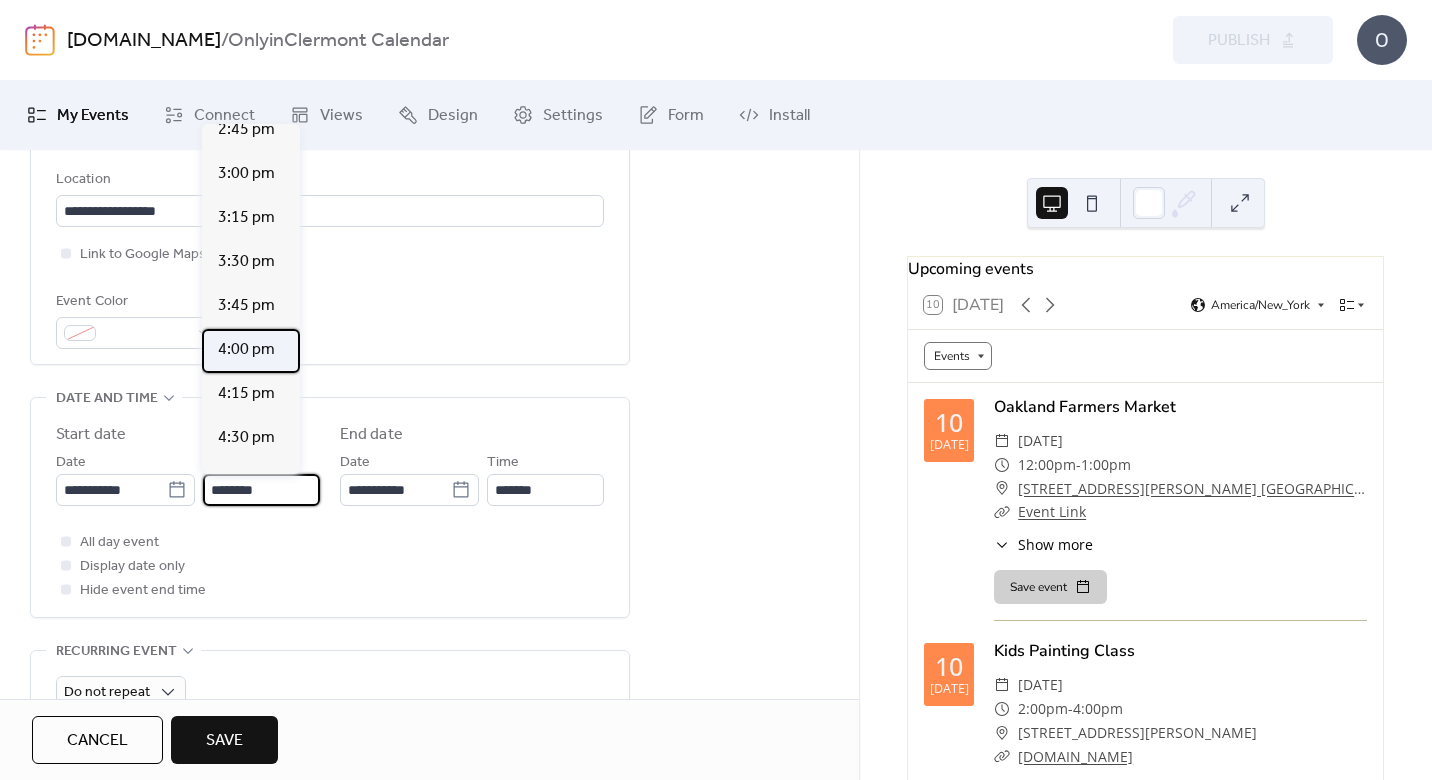 click on "4:00 pm" at bounding box center [246, 350] 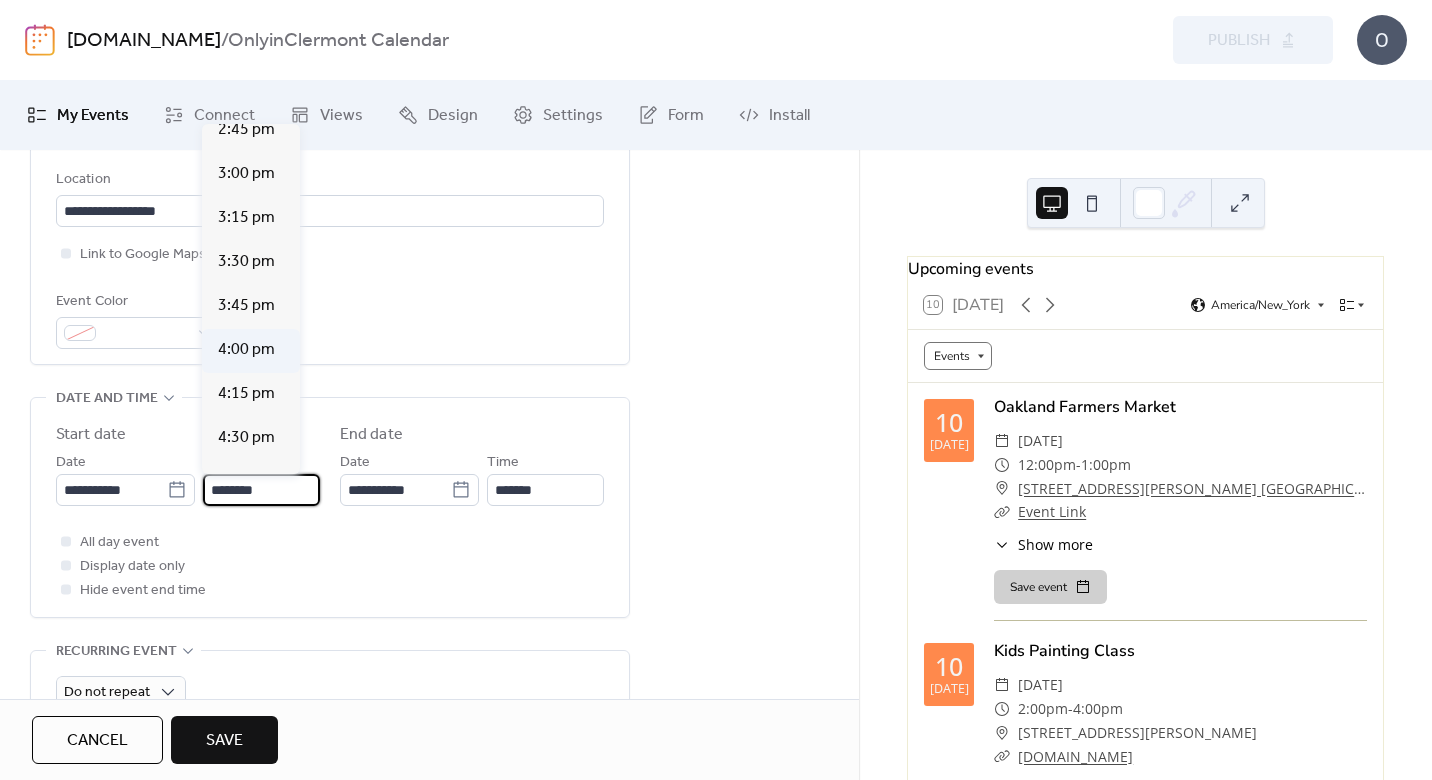 type on "*******" 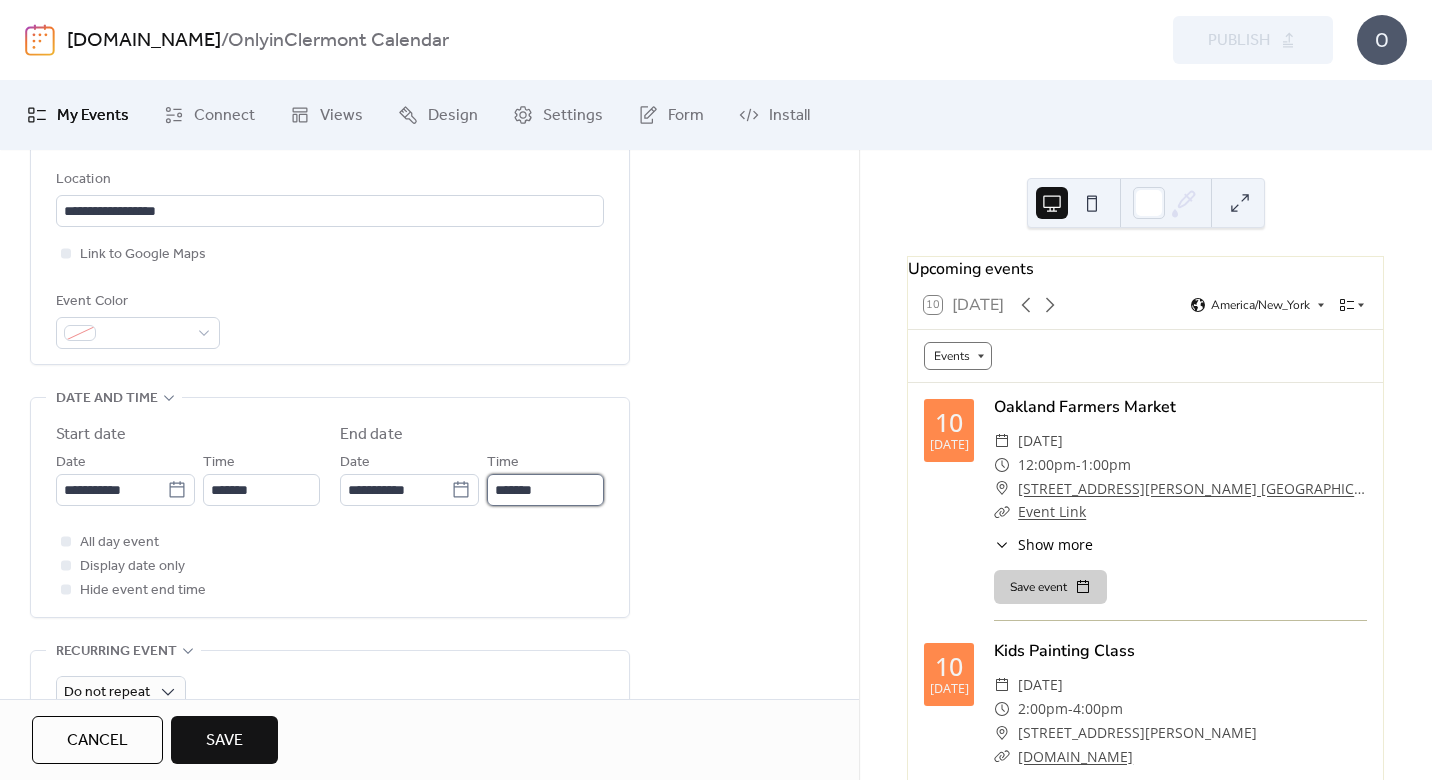 click on "*******" at bounding box center [545, 490] 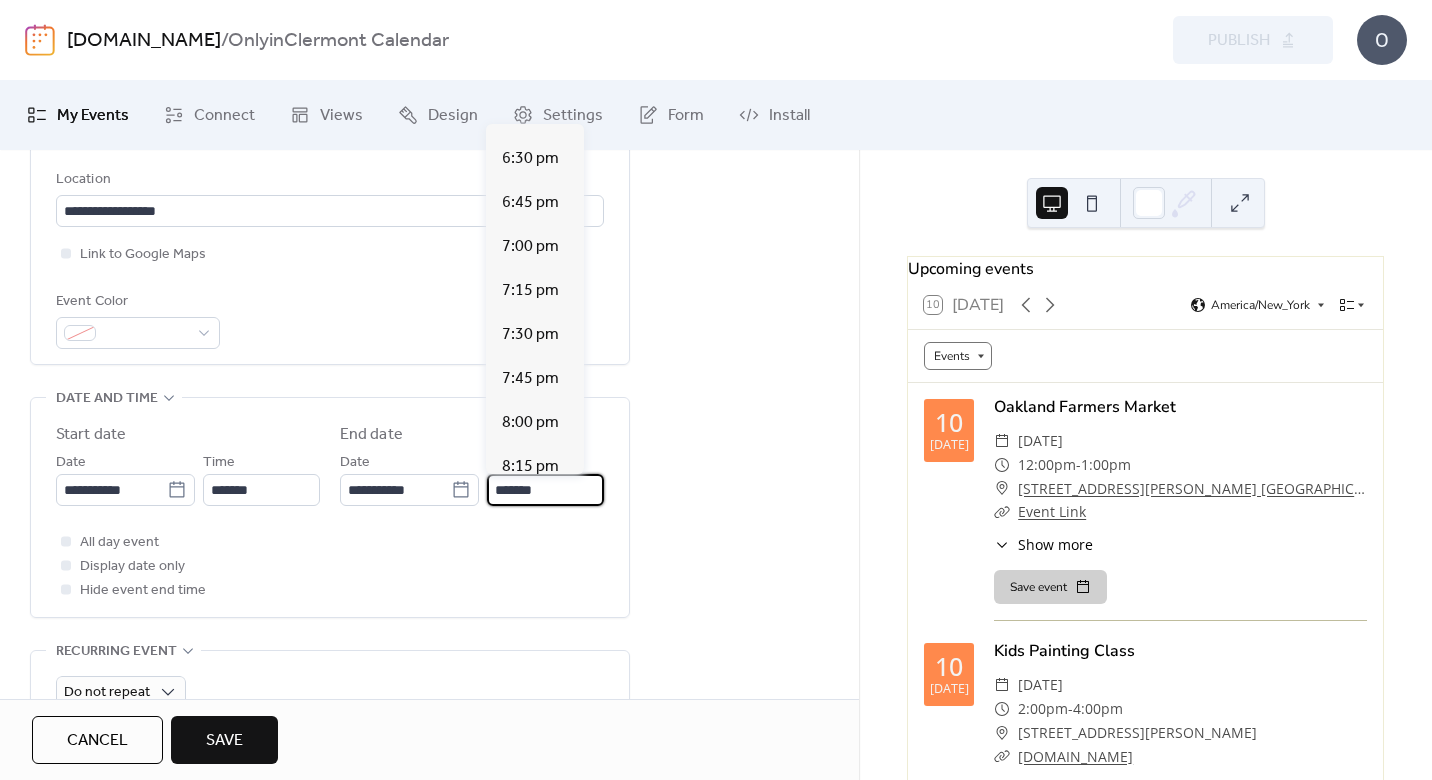 scroll, scrollTop: 413, scrollLeft: 0, axis: vertical 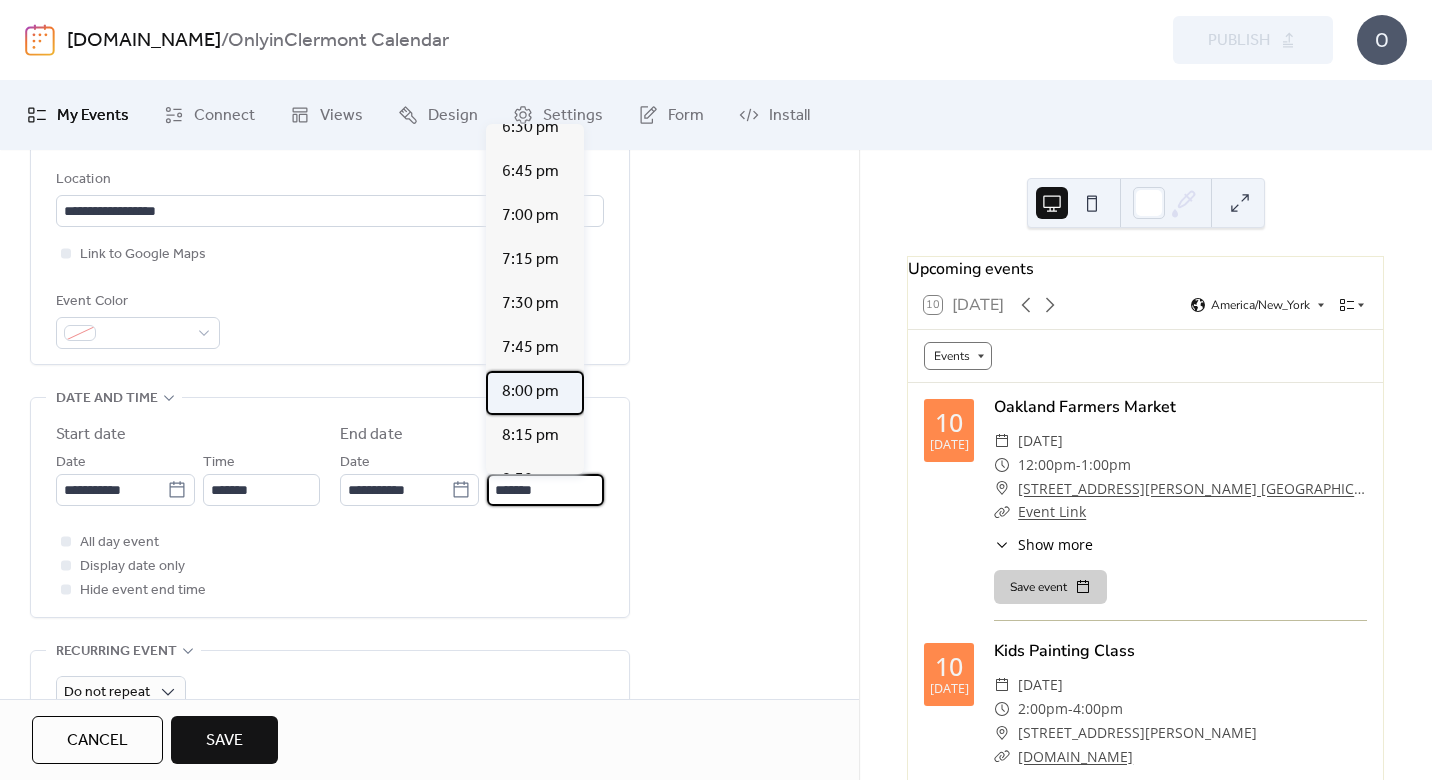 click on "8:00 pm" at bounding box center [530, 392] 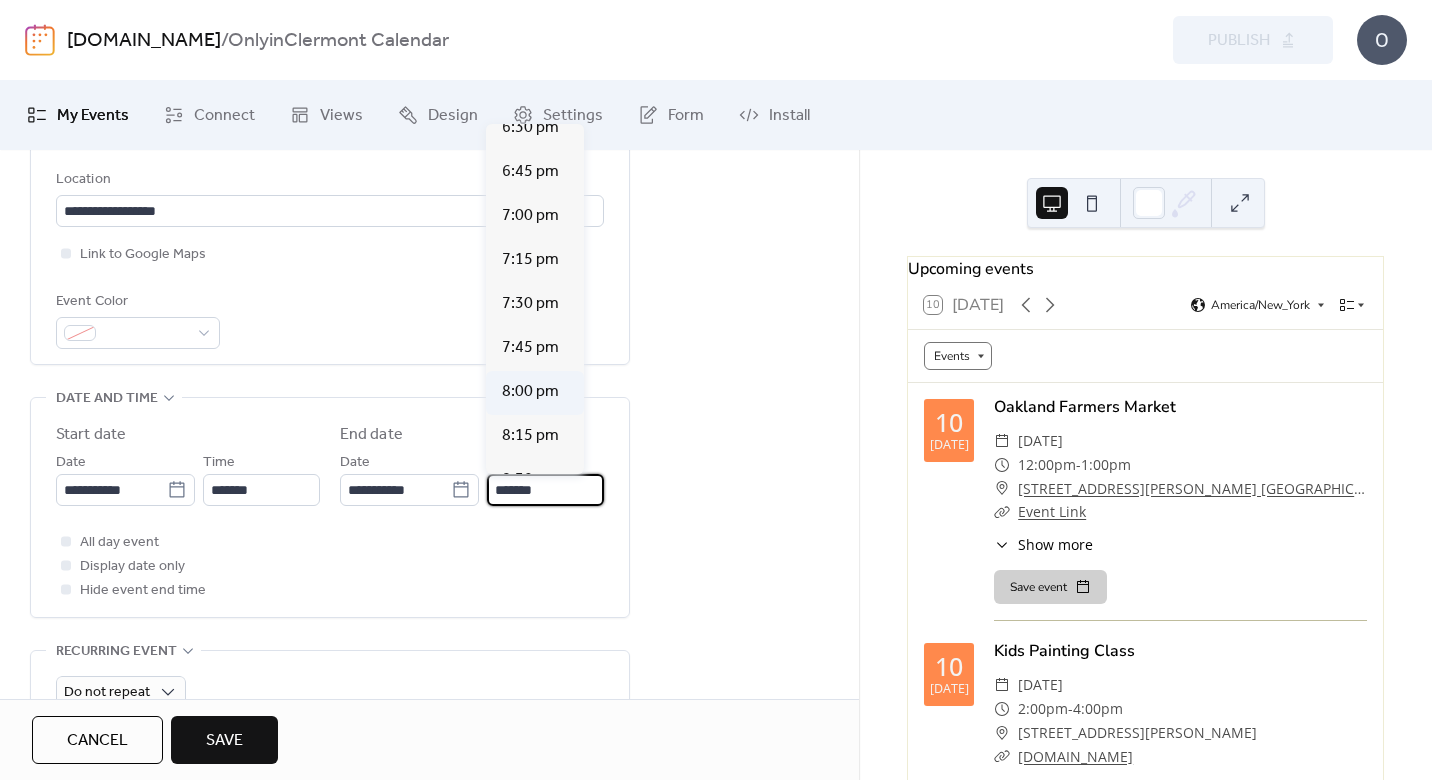 type on "*******" 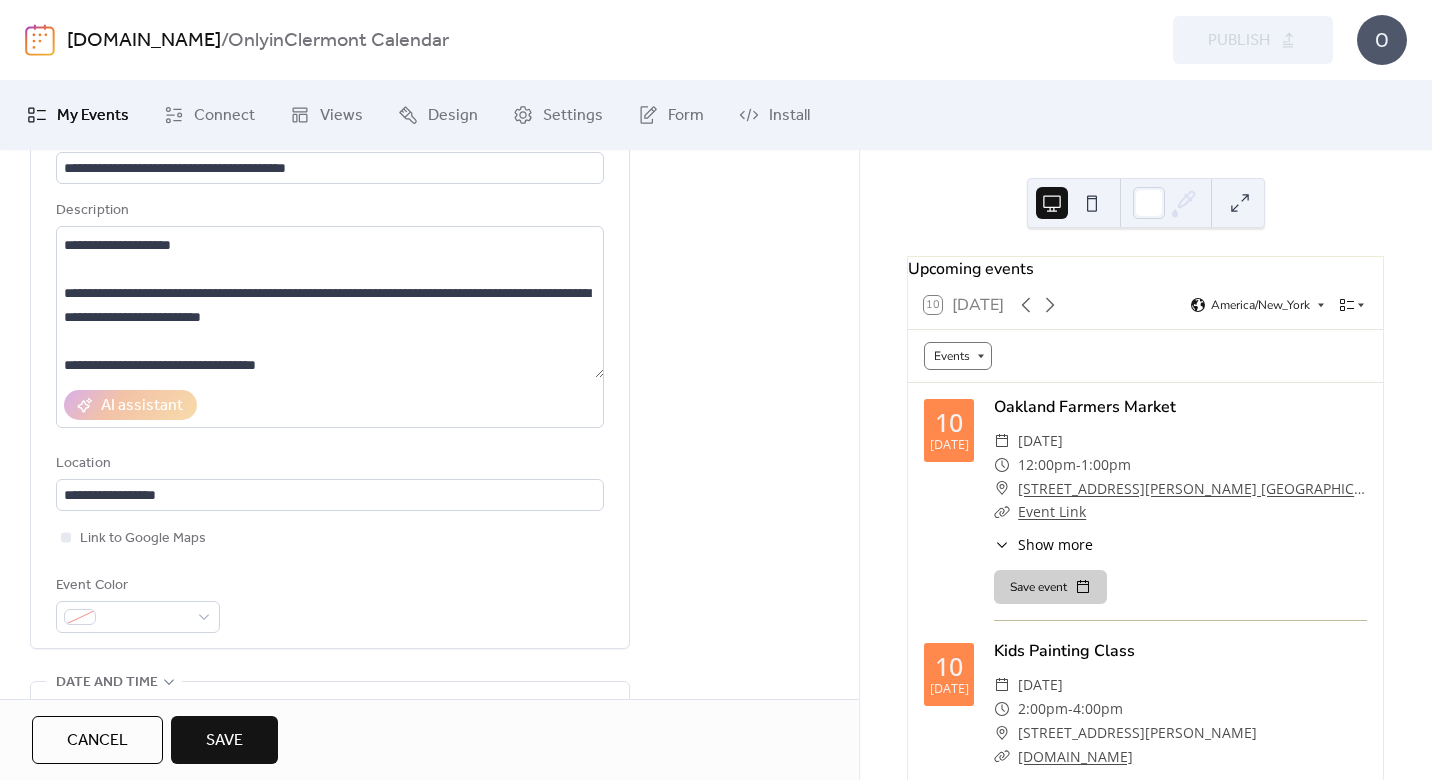 scroll, scrollTop: 0, scrollLeft: 0, axis: both 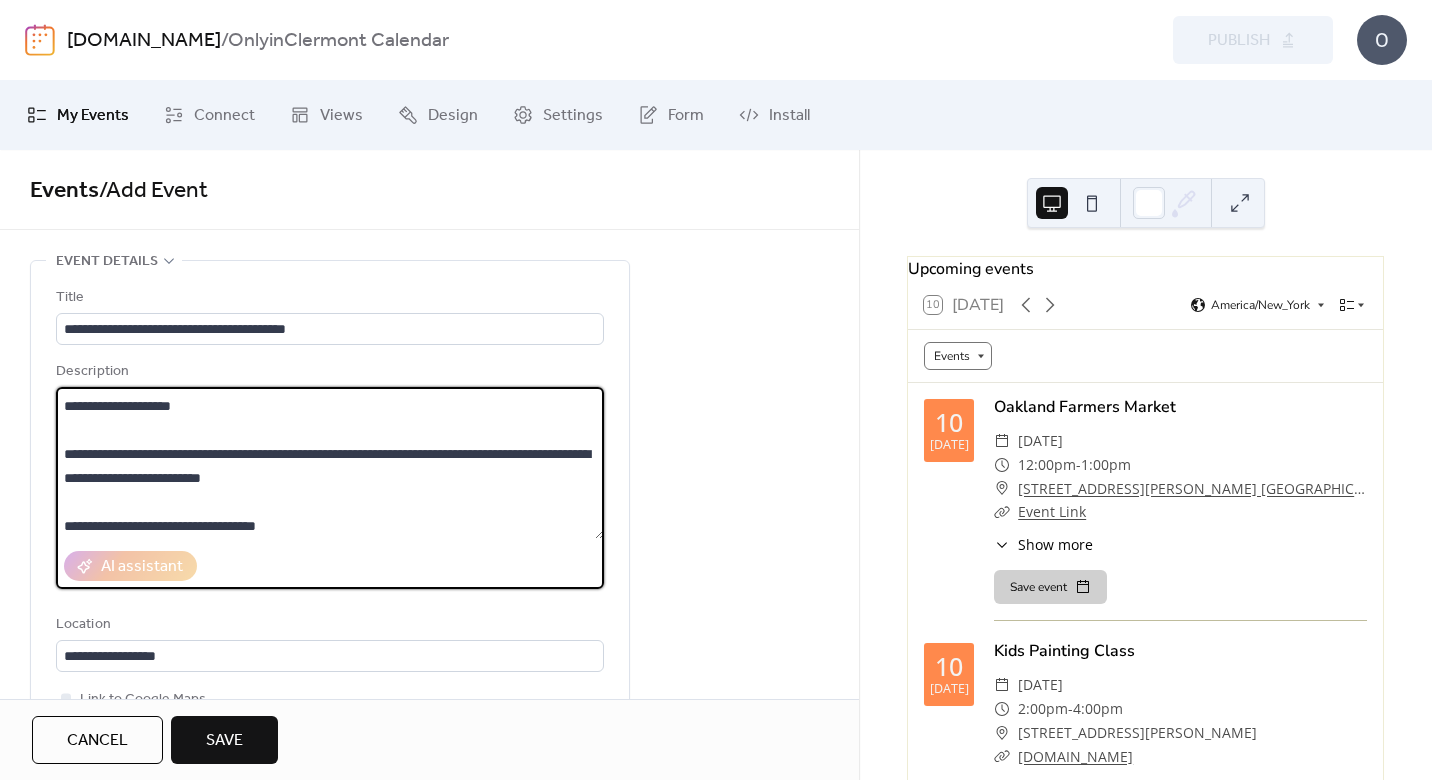 click on "**********" at bounding box center (330, 463) 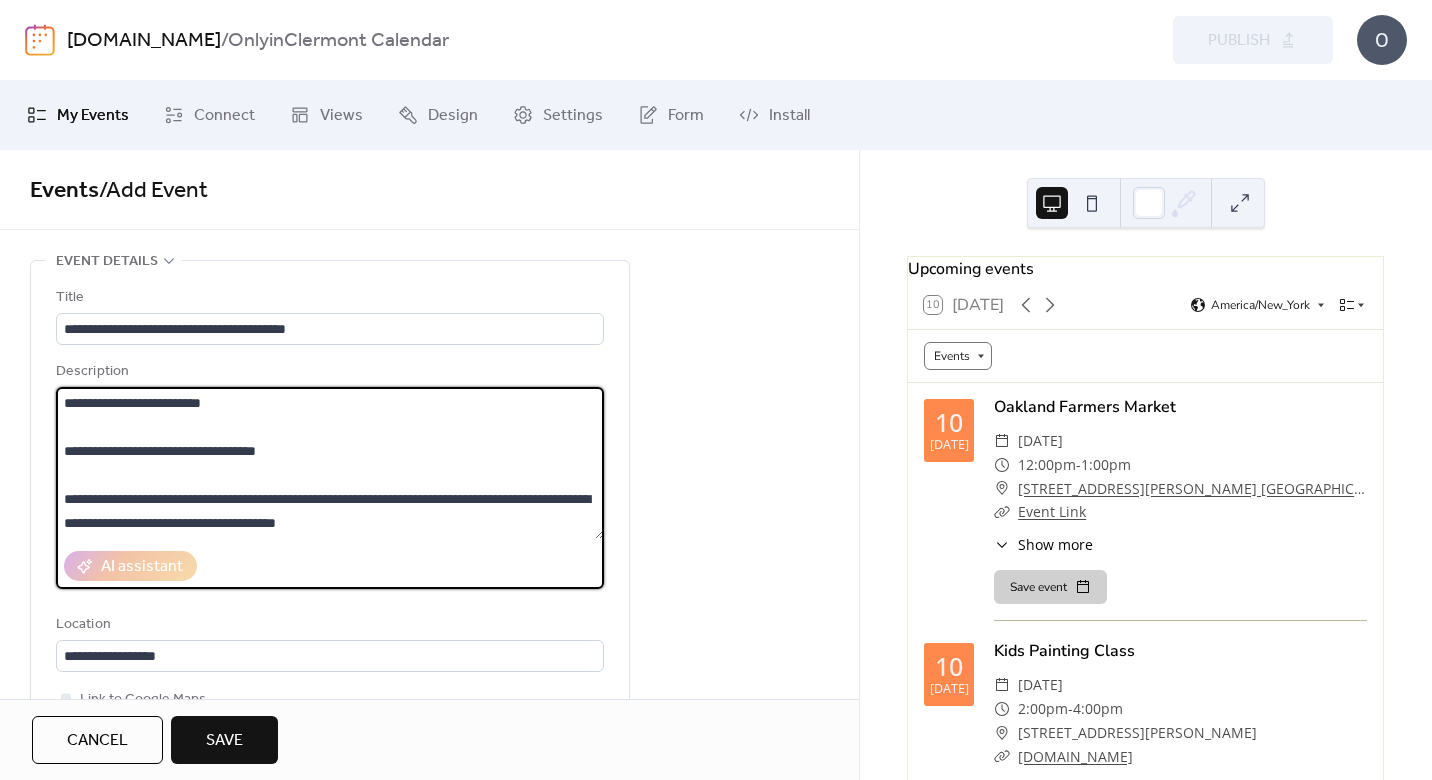 scroll, scrollTop: 264, scrollLeft: 0, axis: vertical 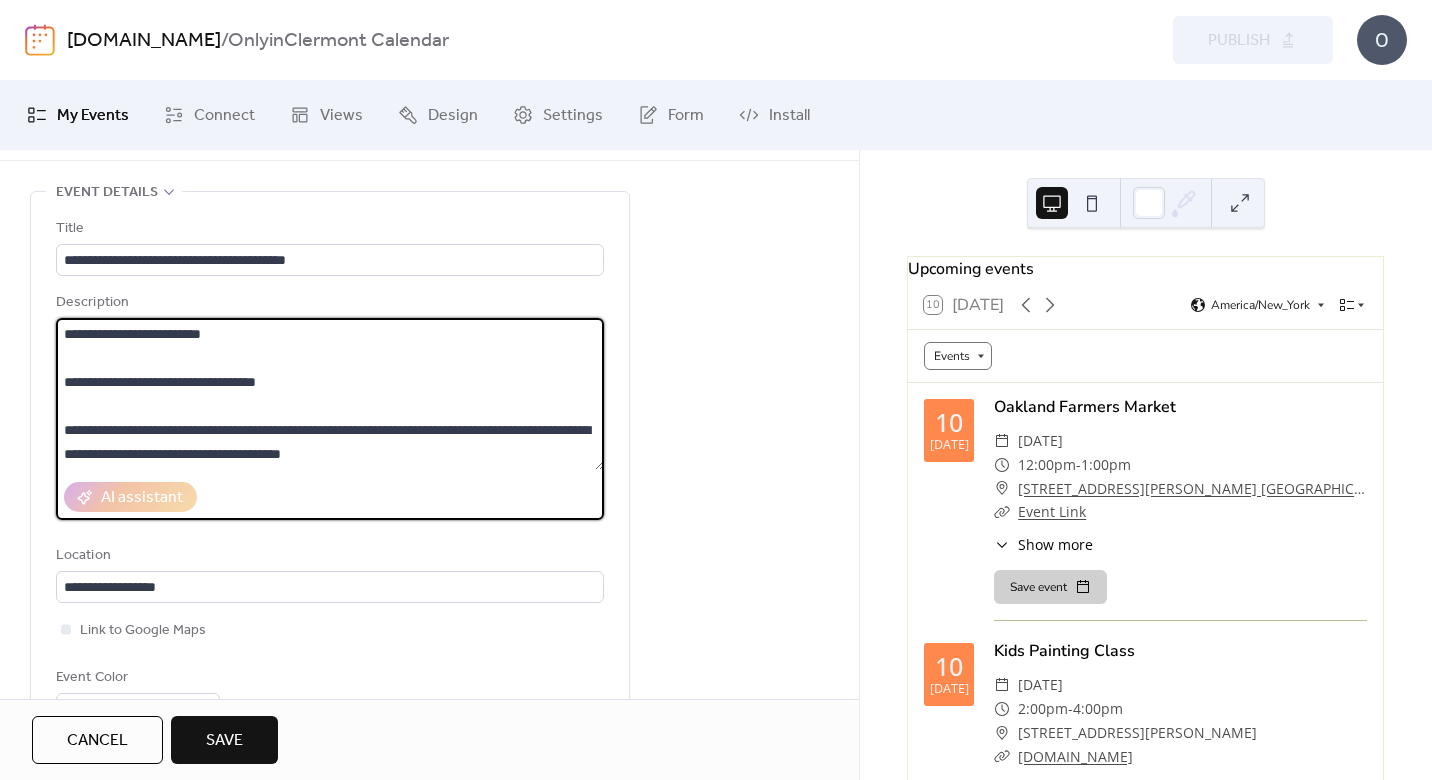 paste on "**********" 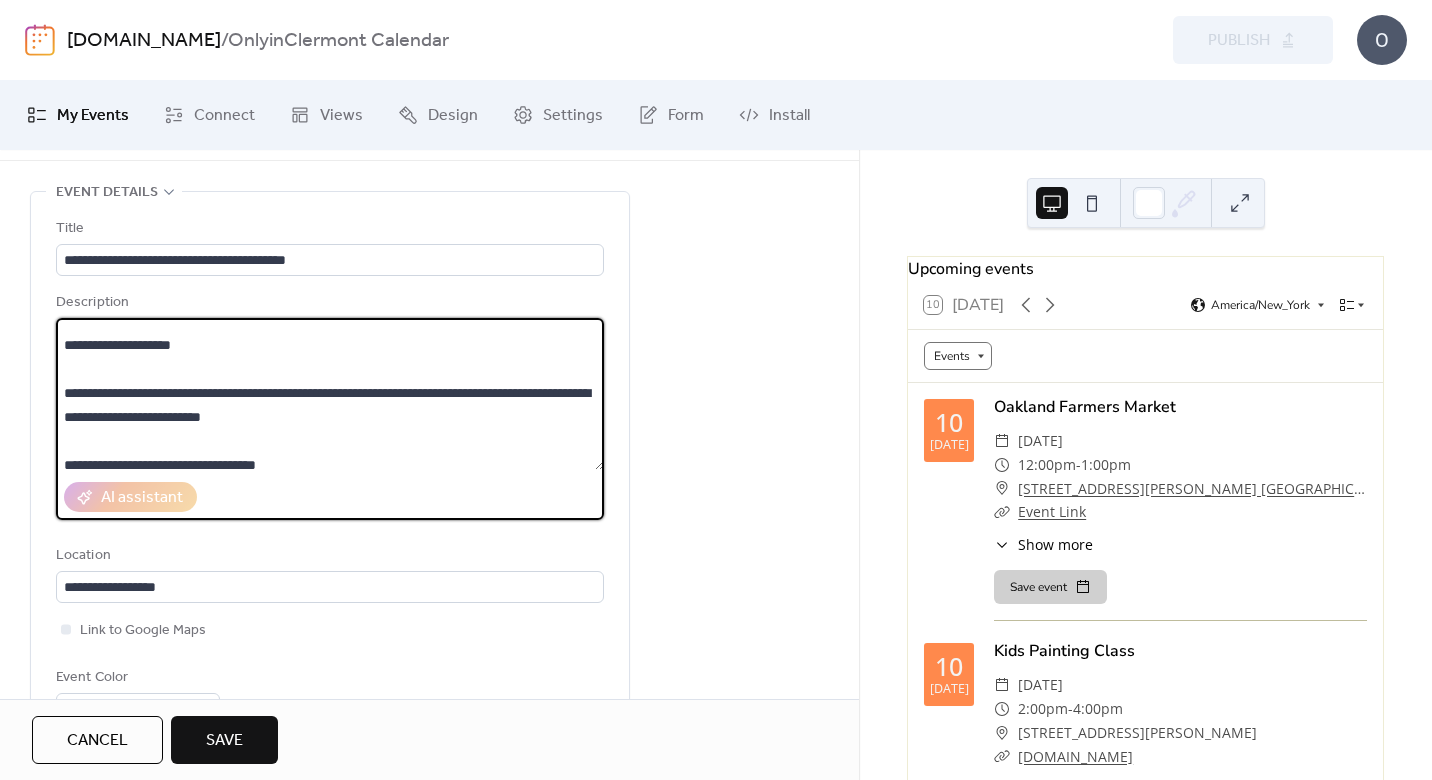 scroll, scrollTop: 288, scrollLeft: 0, axis: vertical 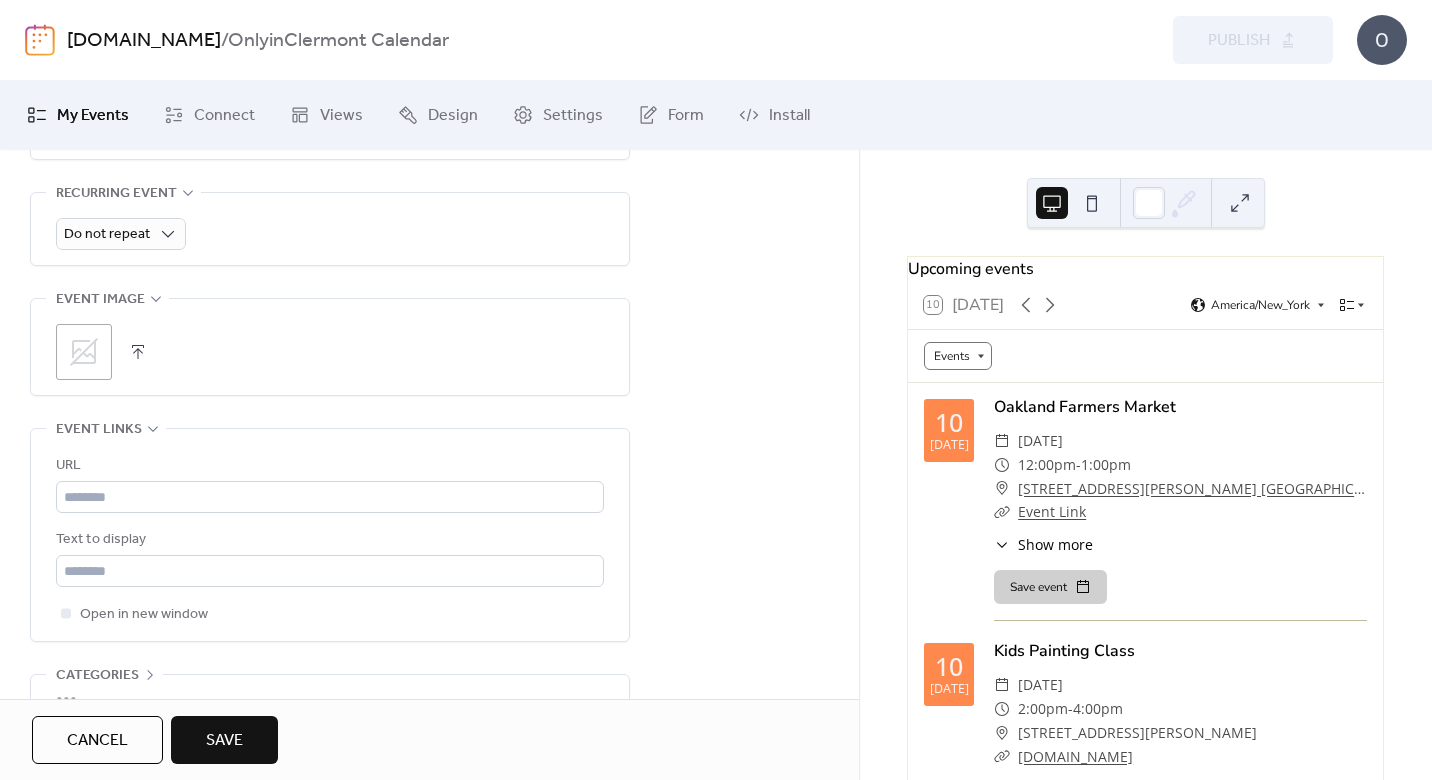 type on "**********" 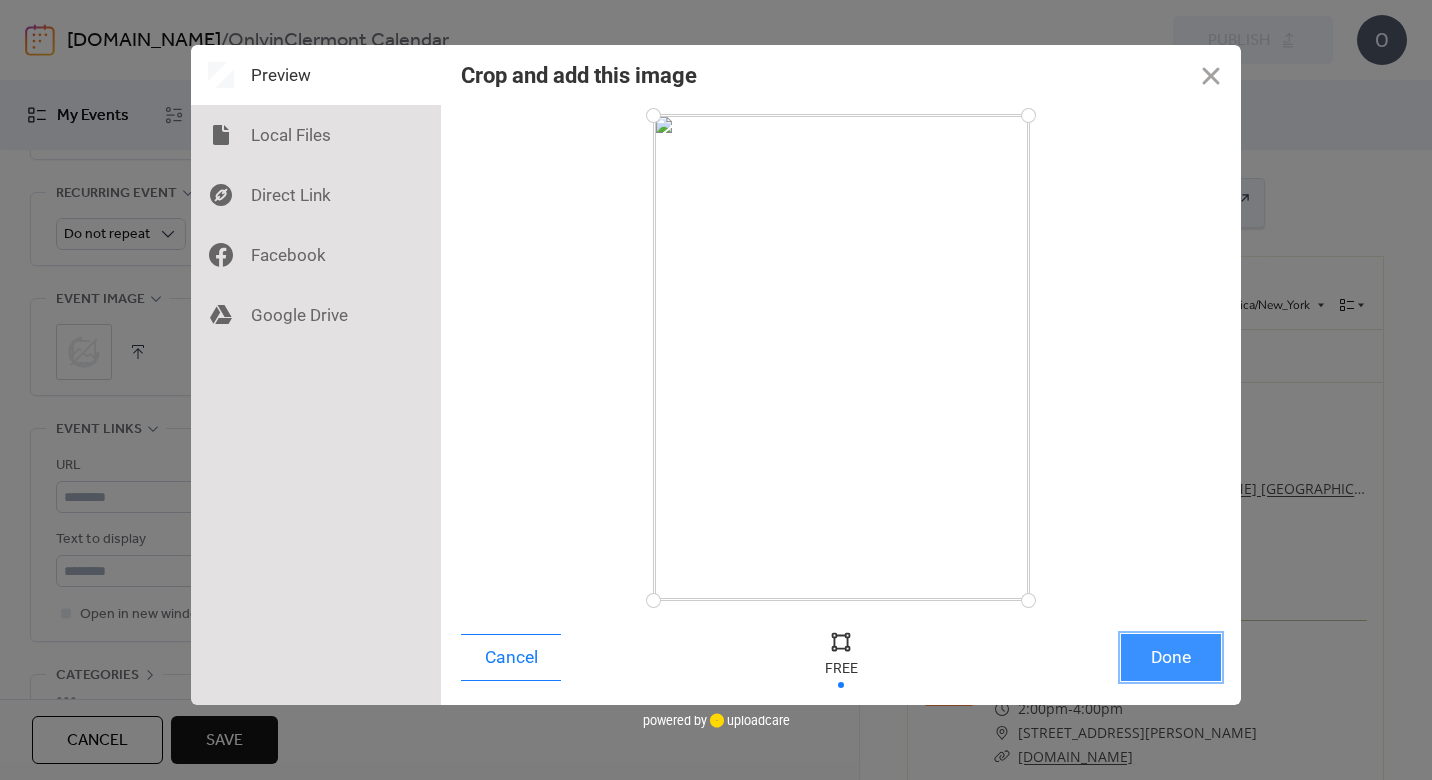 click on "Done" at bounding box center [1171, 657] 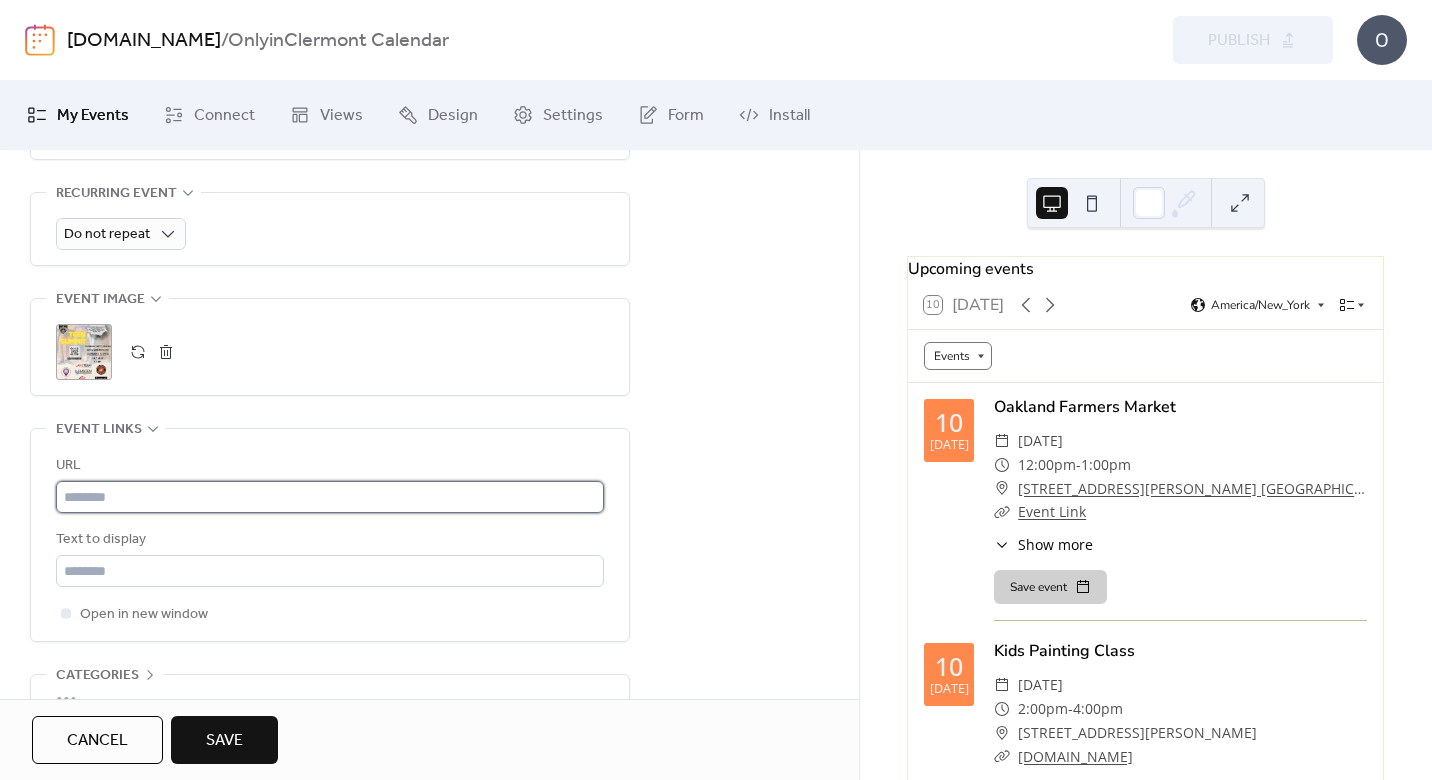 click at bounding box center [330, 497] 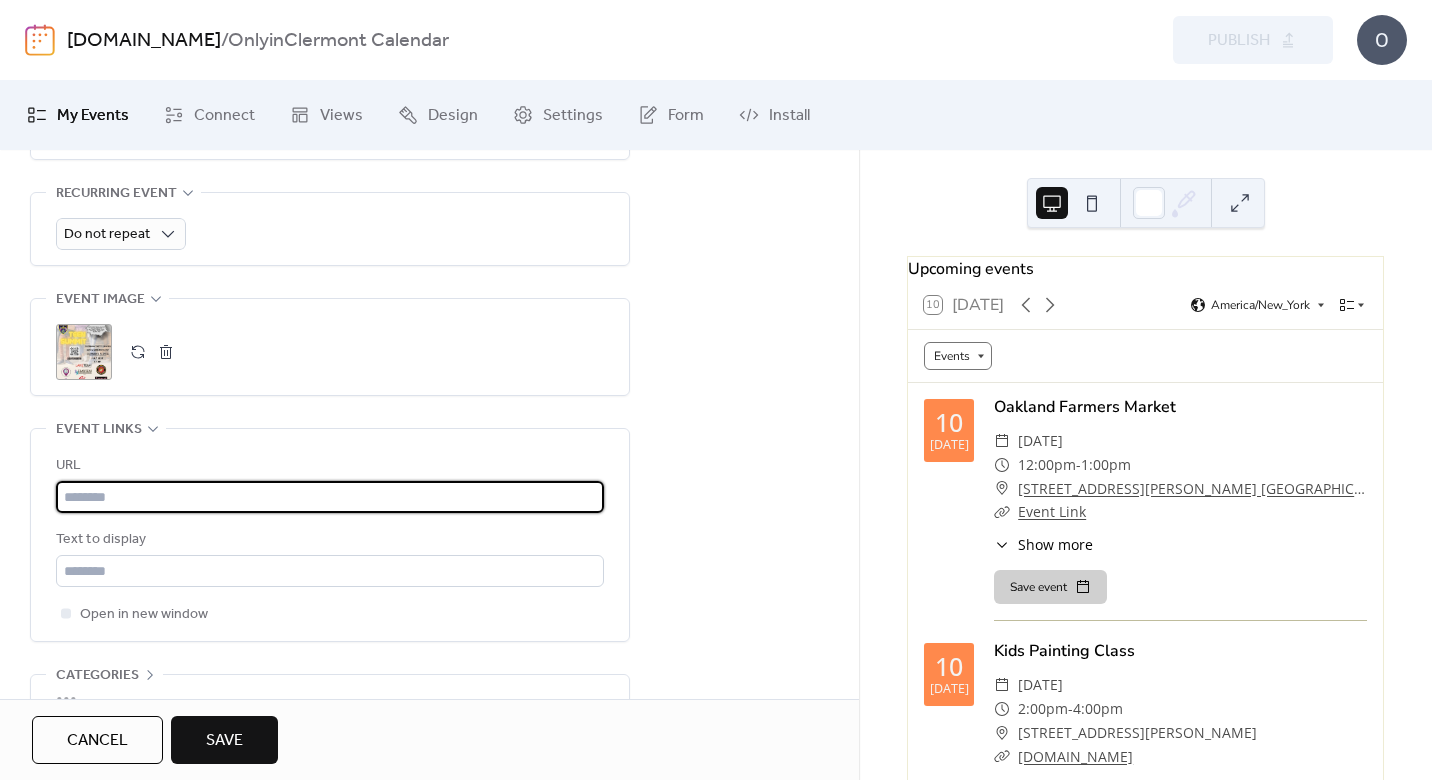 paste on "**********" 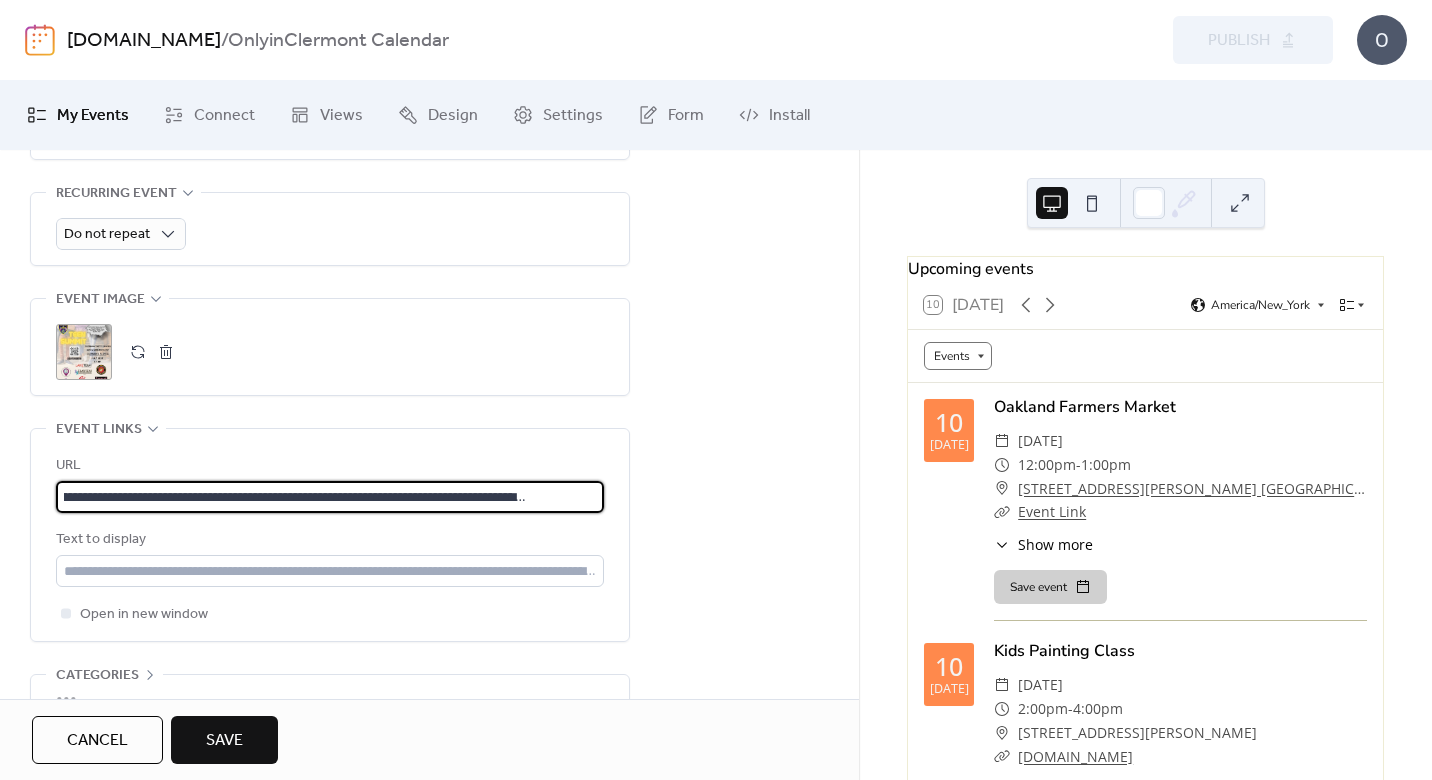scroll, scrollTop: 0, scrollLeft: 0, axis: both 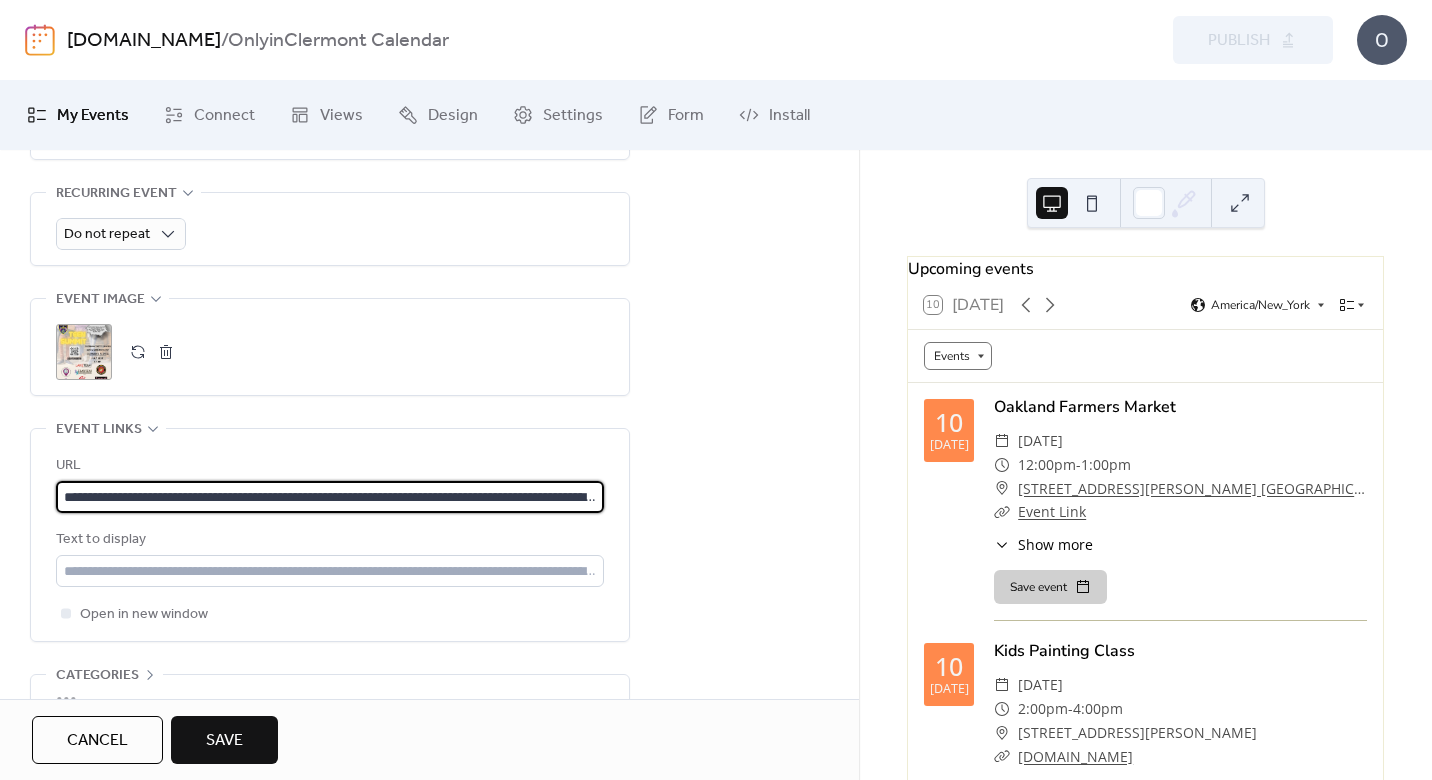 type on "**********" 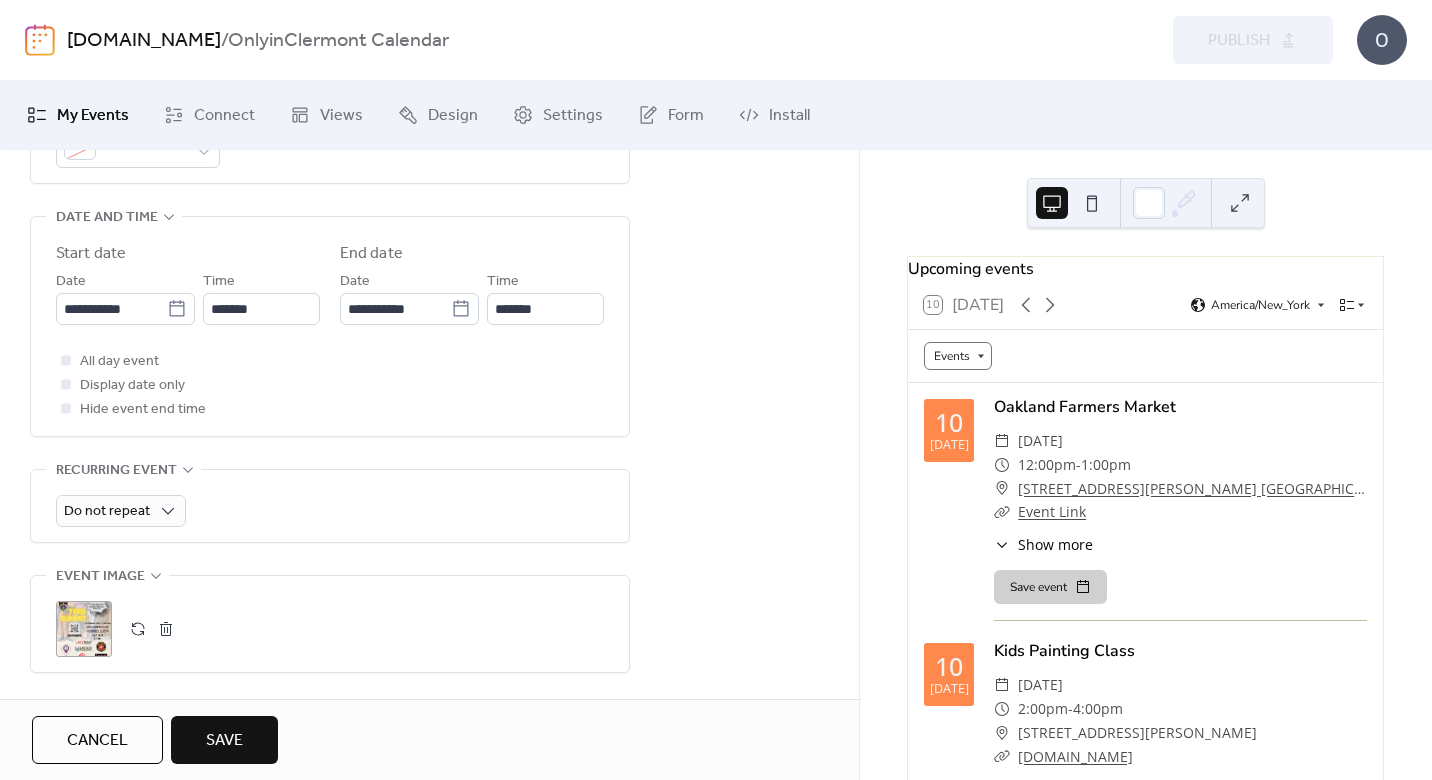 scroll, scrollTop: 1018, scrollLeft: 0, axis: vertical 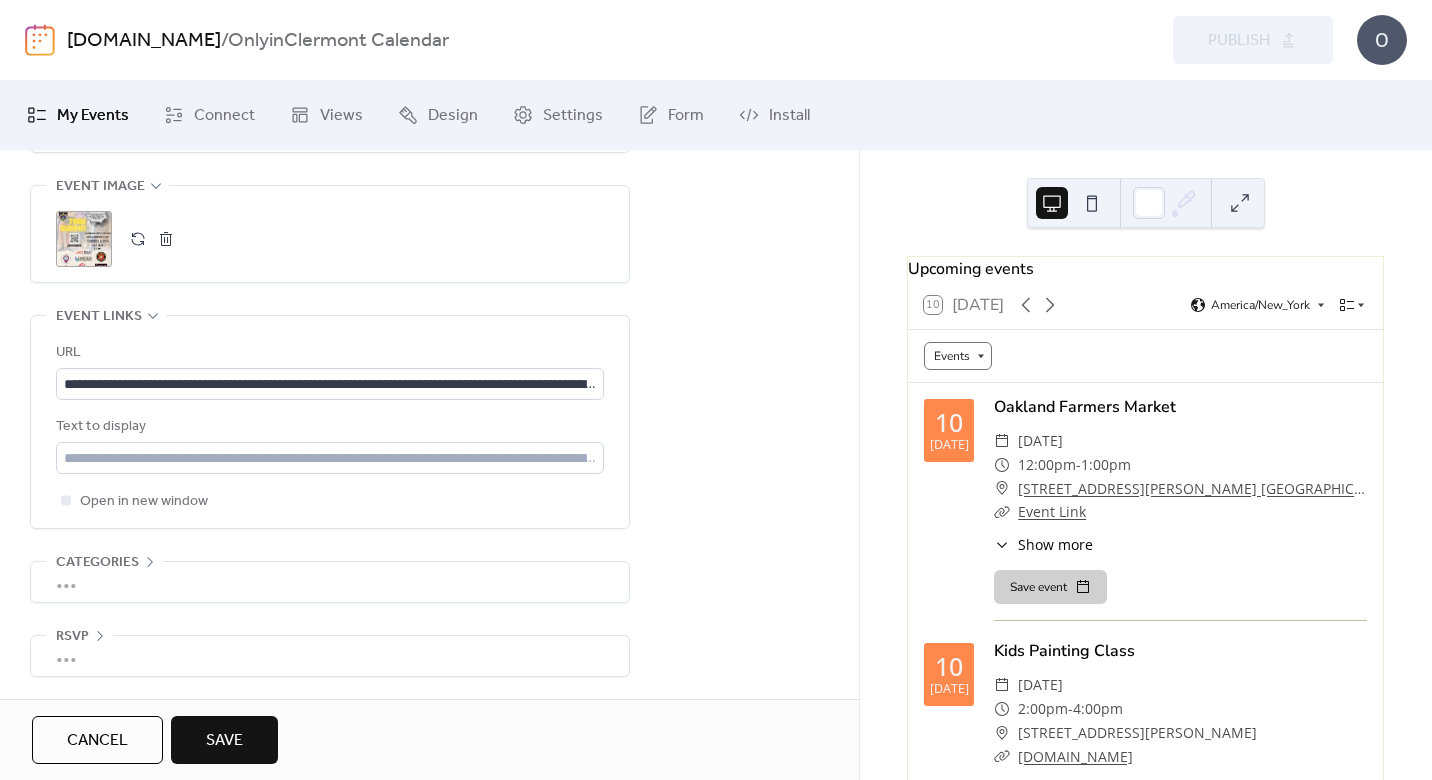 click on "Save" at bounding box center [224, 741] 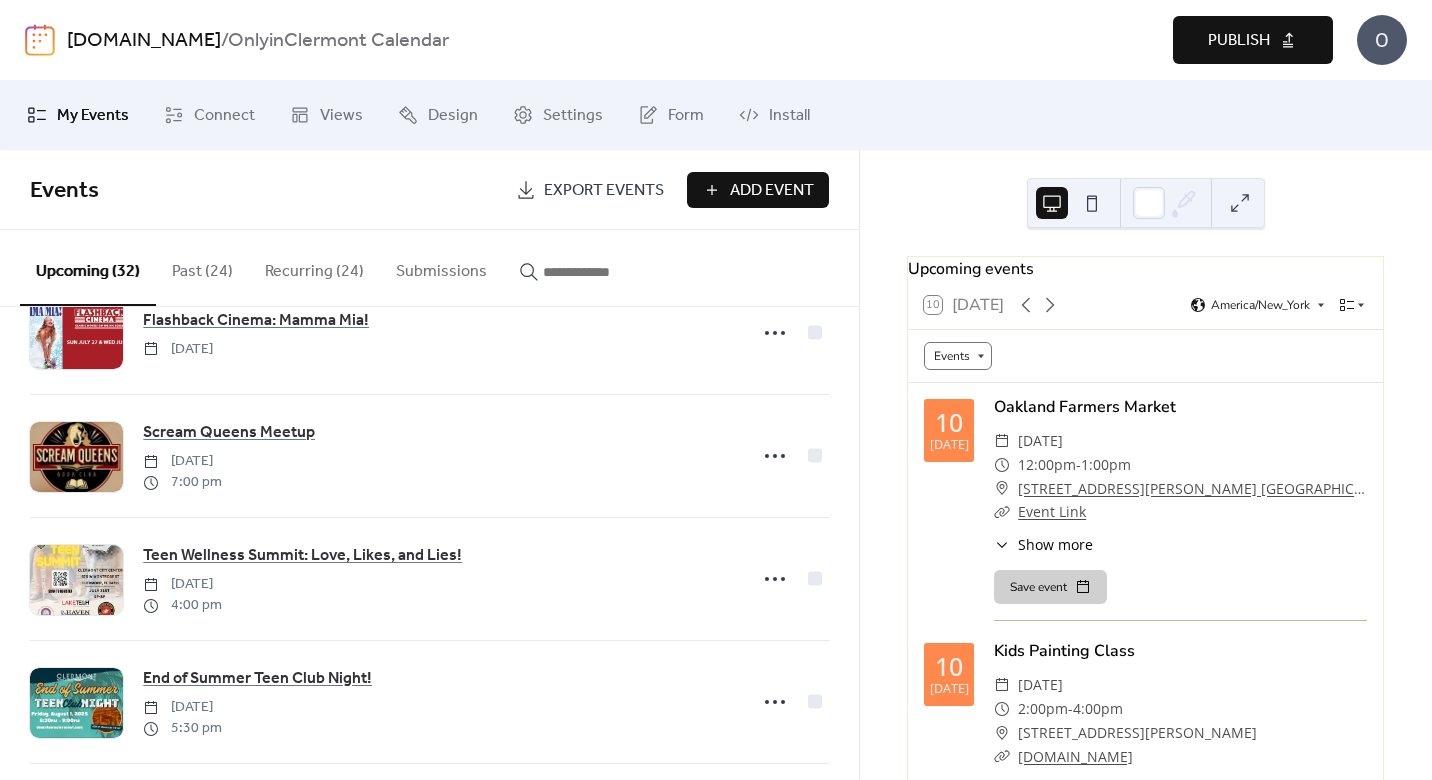 scroll, scrollTop: 3264, scrollLeft: 0, axis: vertical 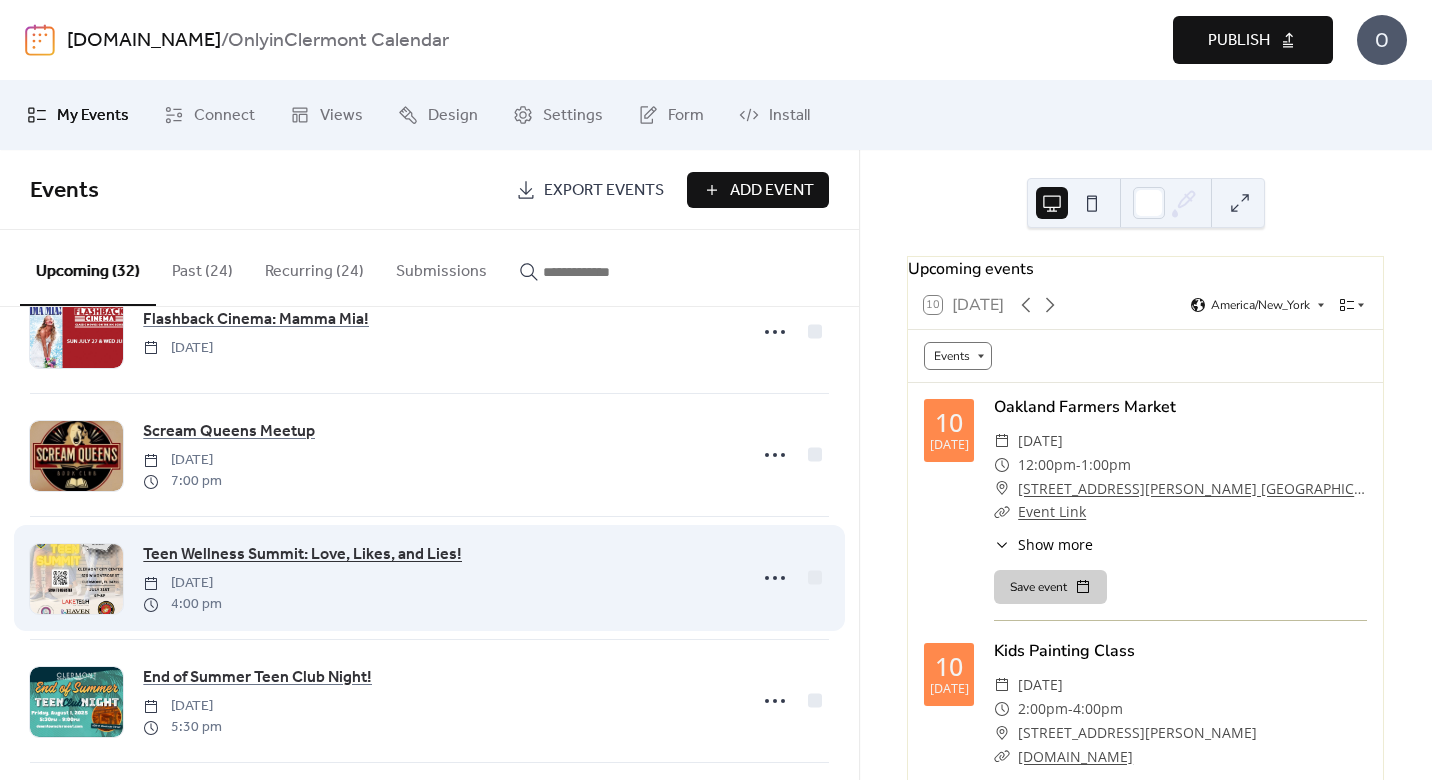 click on "Teen Wellness Summit: Love, Likes, and Lies!" at bounding box center [302, 555] 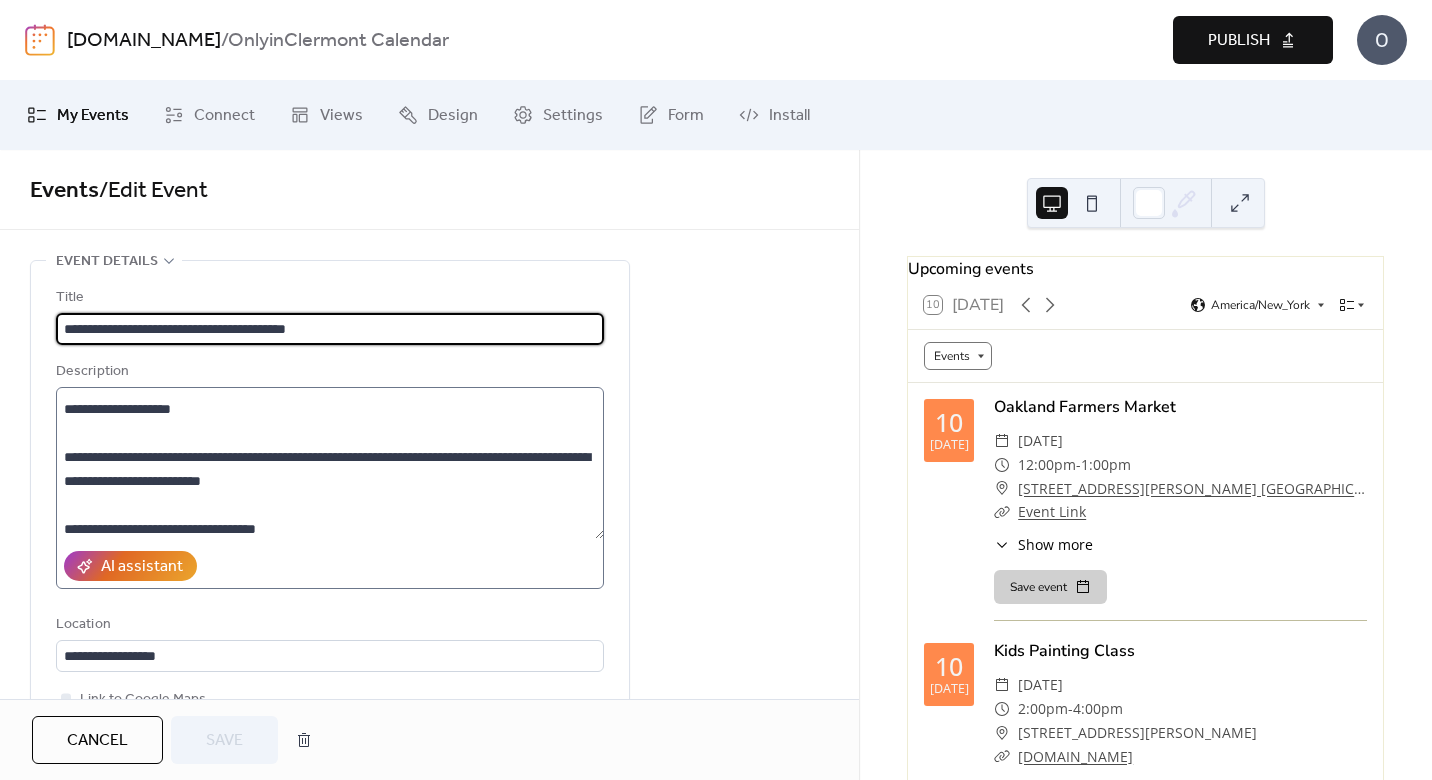 scroll, scrollTop: 0, scrollLeft: 0, axis: both 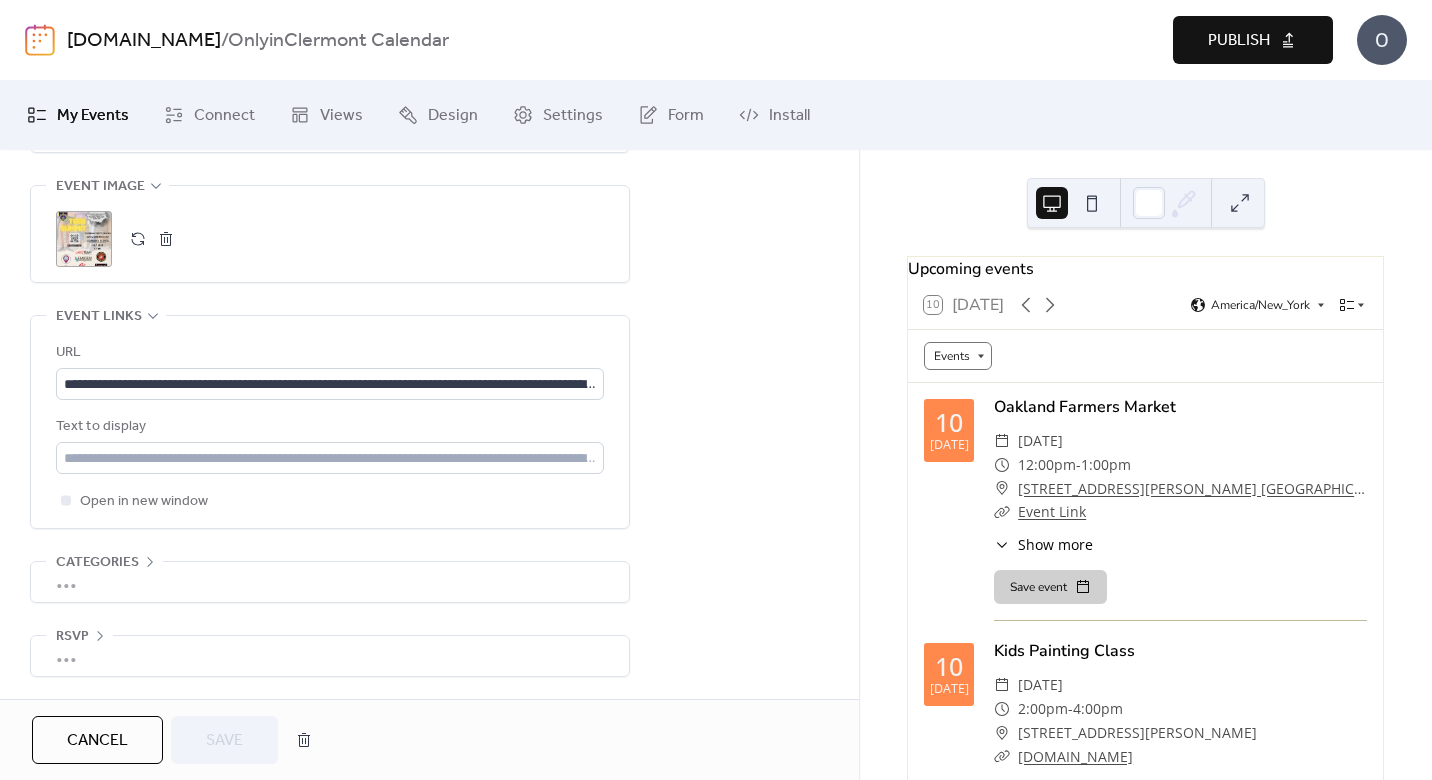 click on "Publish" at bounding box center (1239, 41) 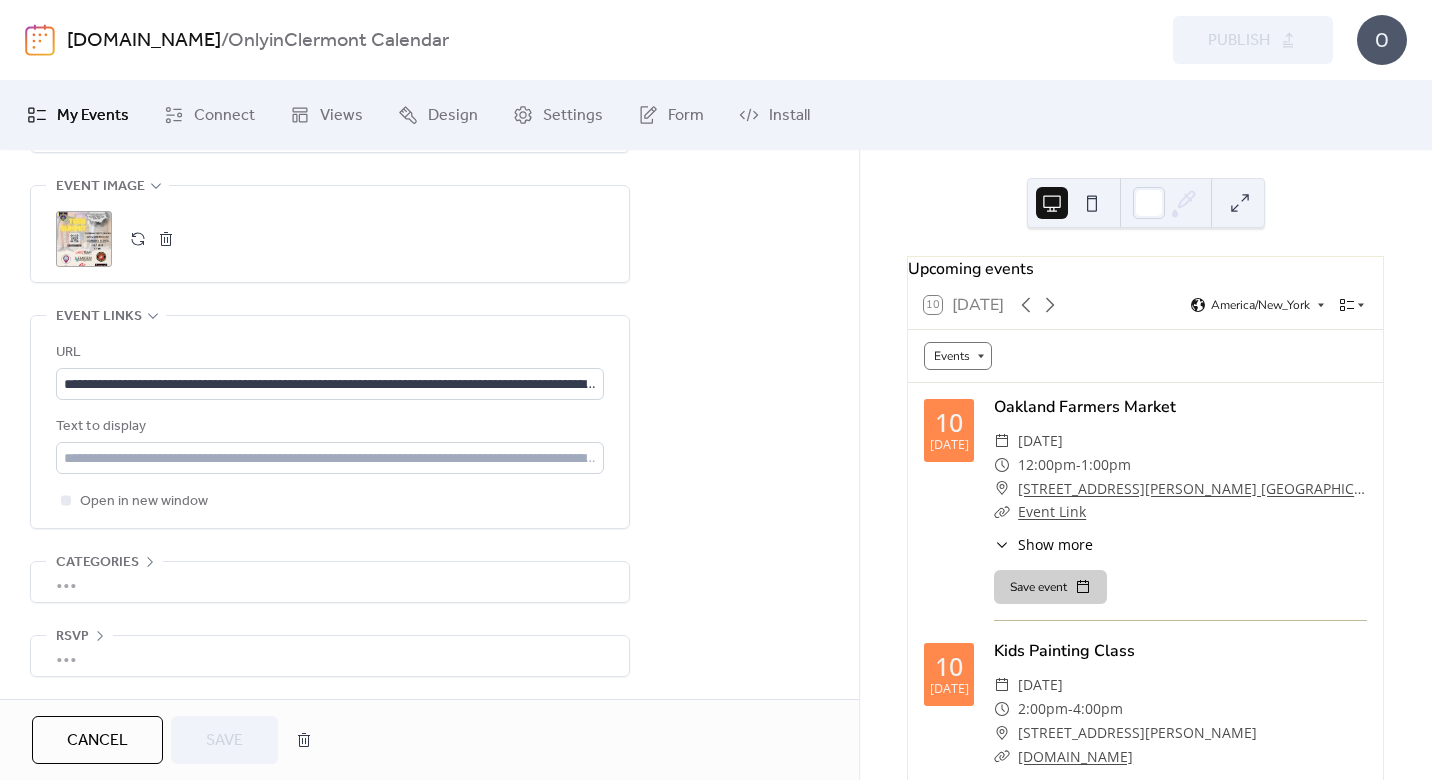 click on "My Events" at bounding box center (93, 116) 